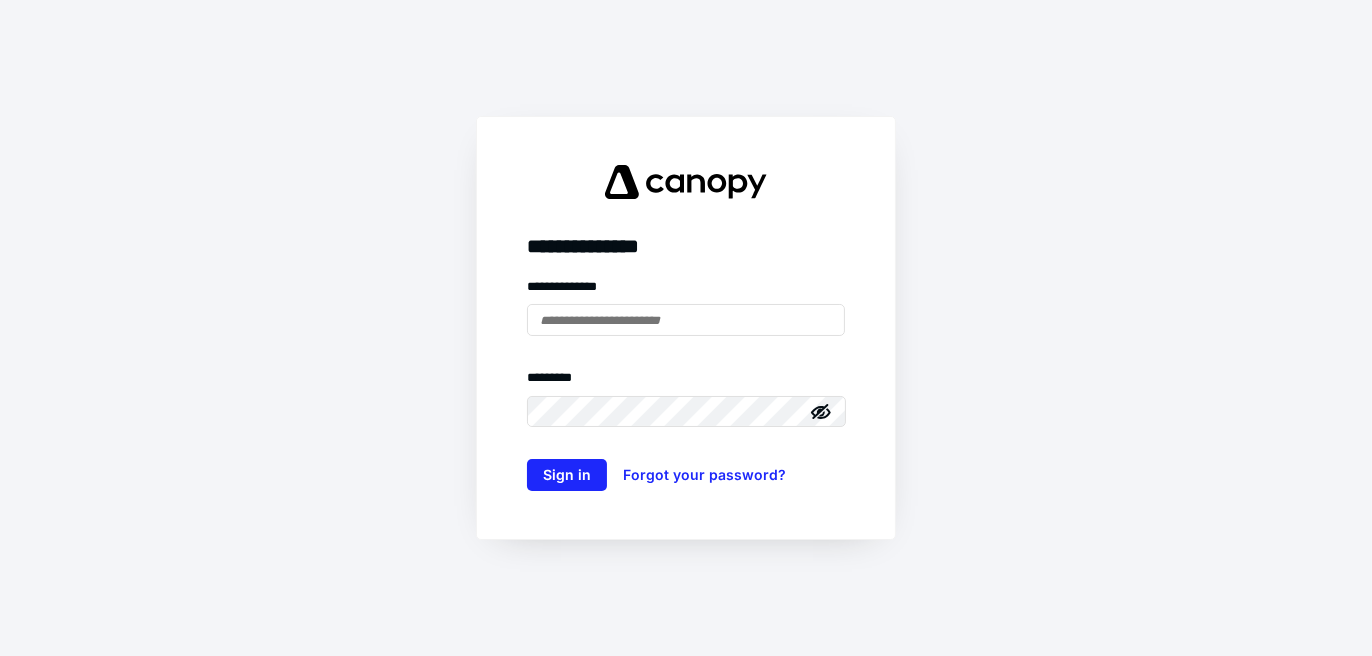 scroll, scrollTop: 0, scrollLeft: 0, axis: both 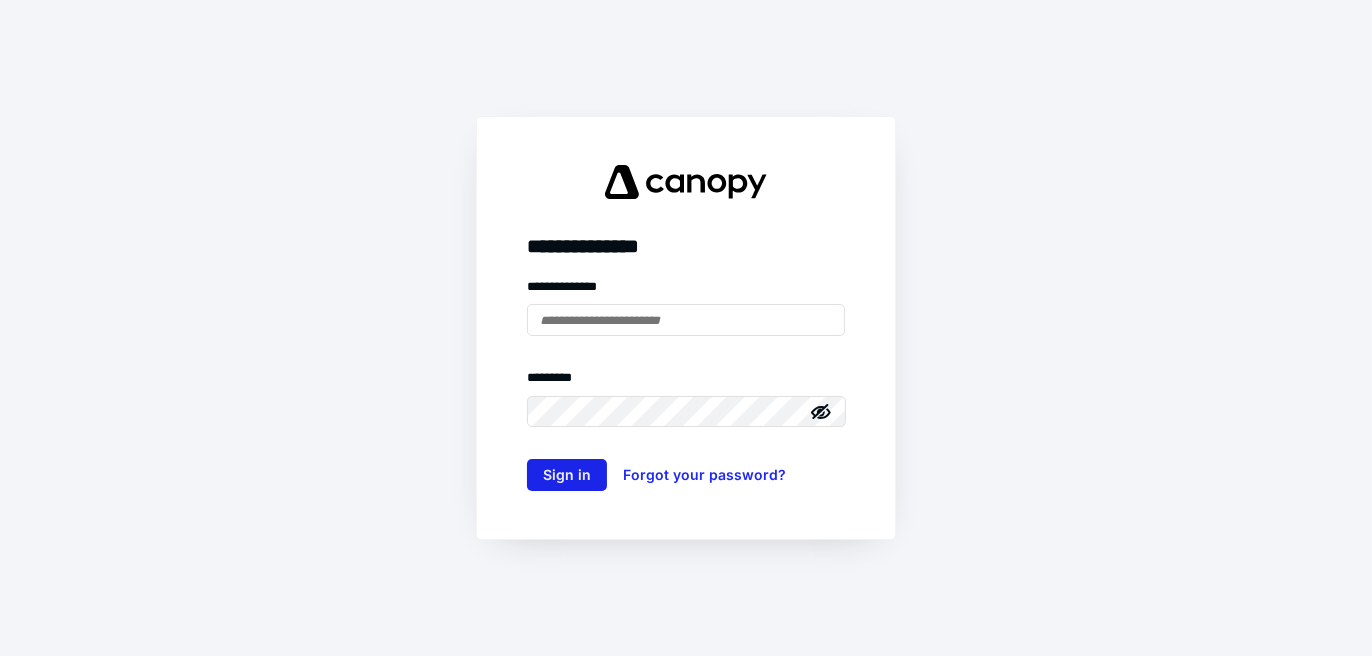 type on "**********" 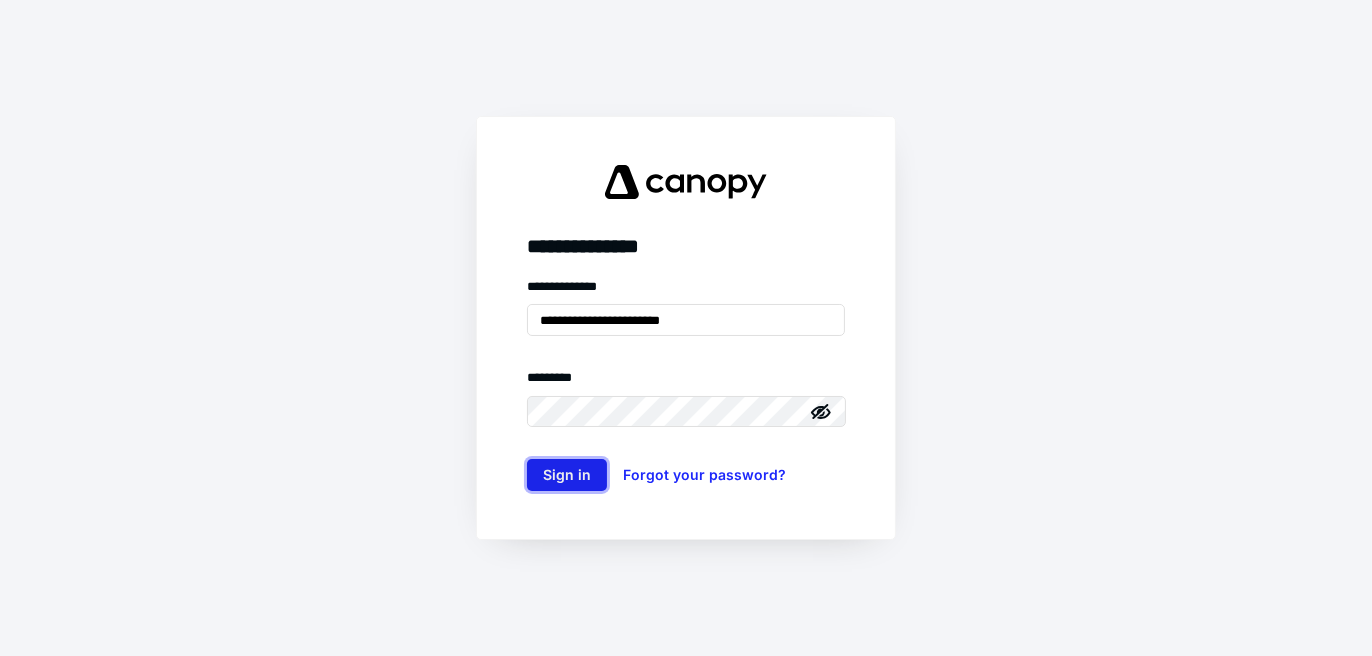 click on "Sign in" at bounding box center (567, 475) 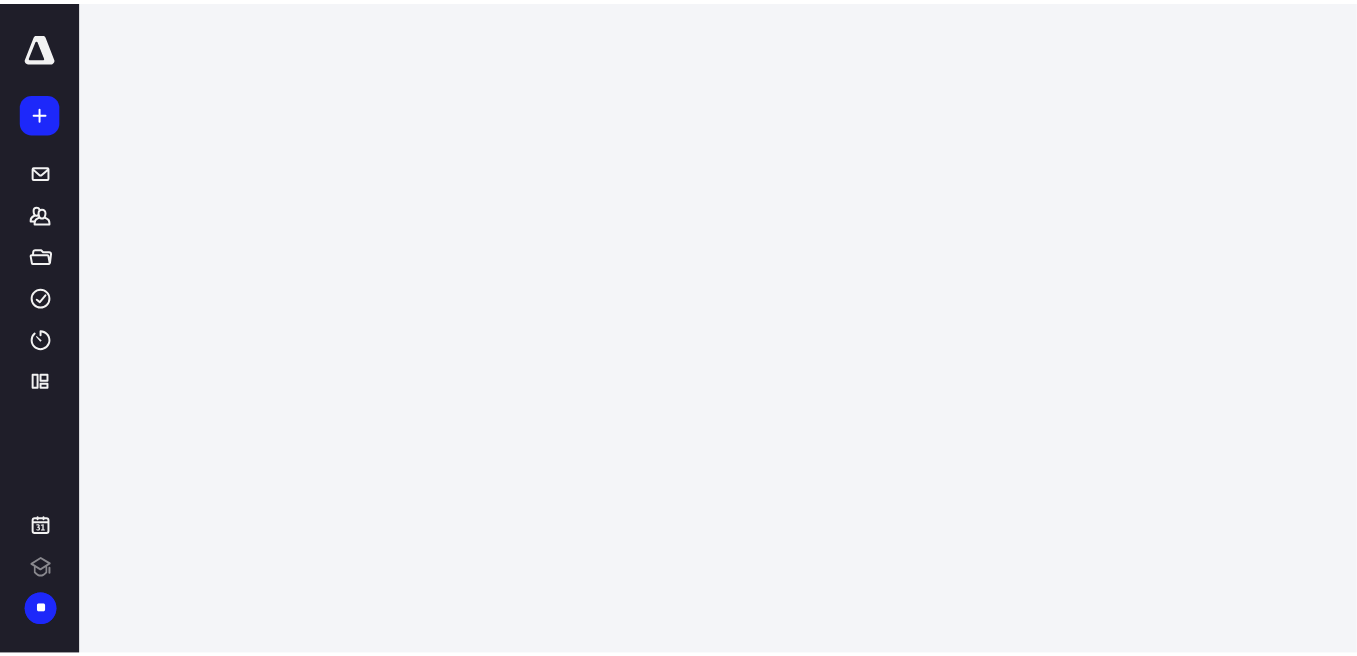 scroll, scrollTop: 0, scrollLeft: 0, axis: both 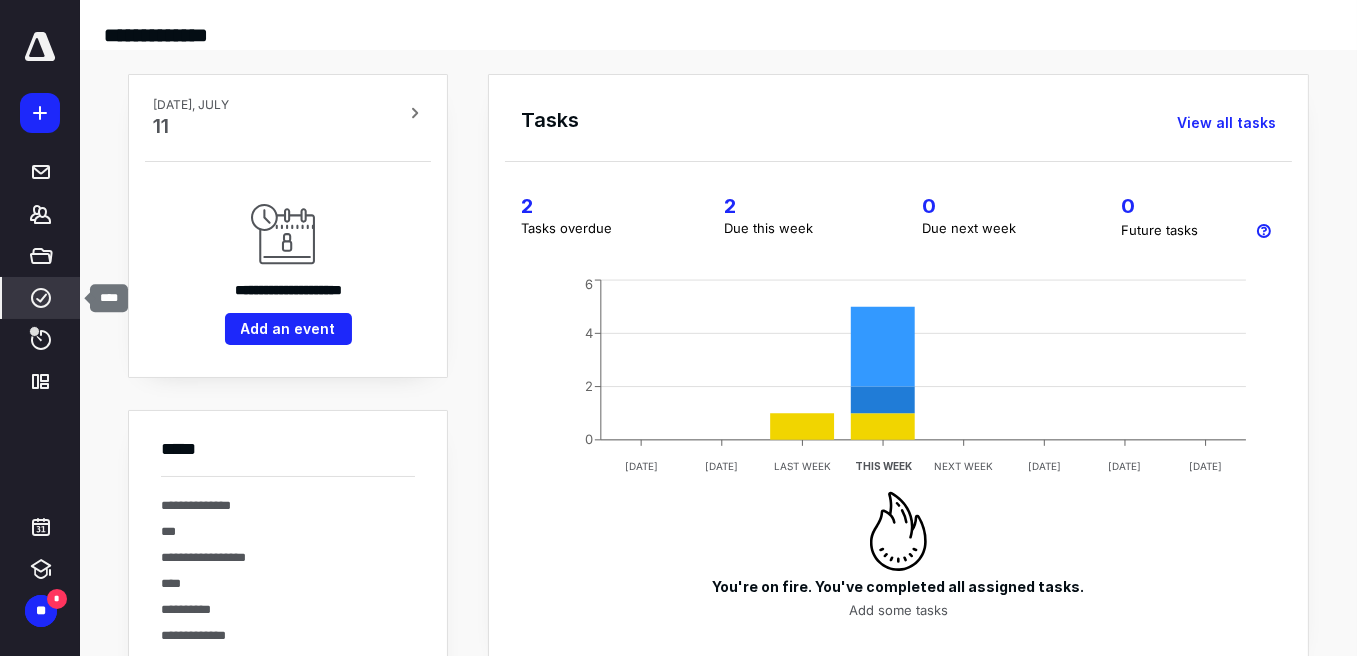 click 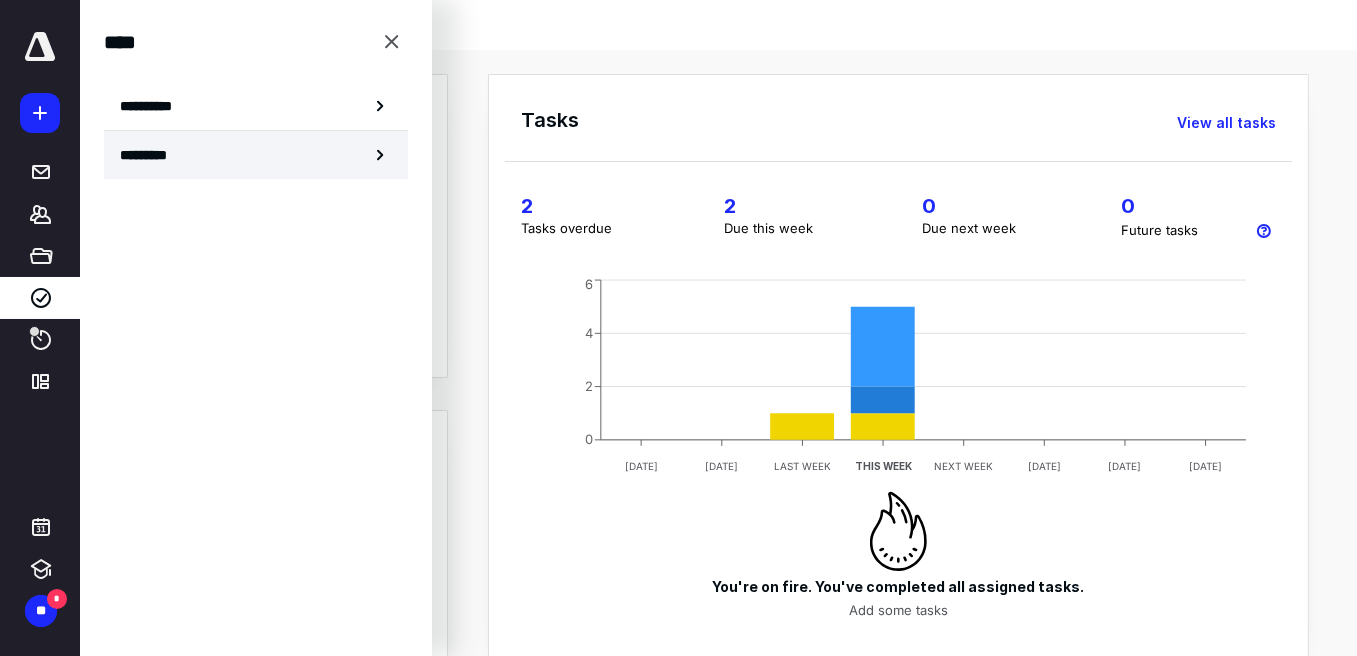 click on "*********" at bounding box center (256, 155) 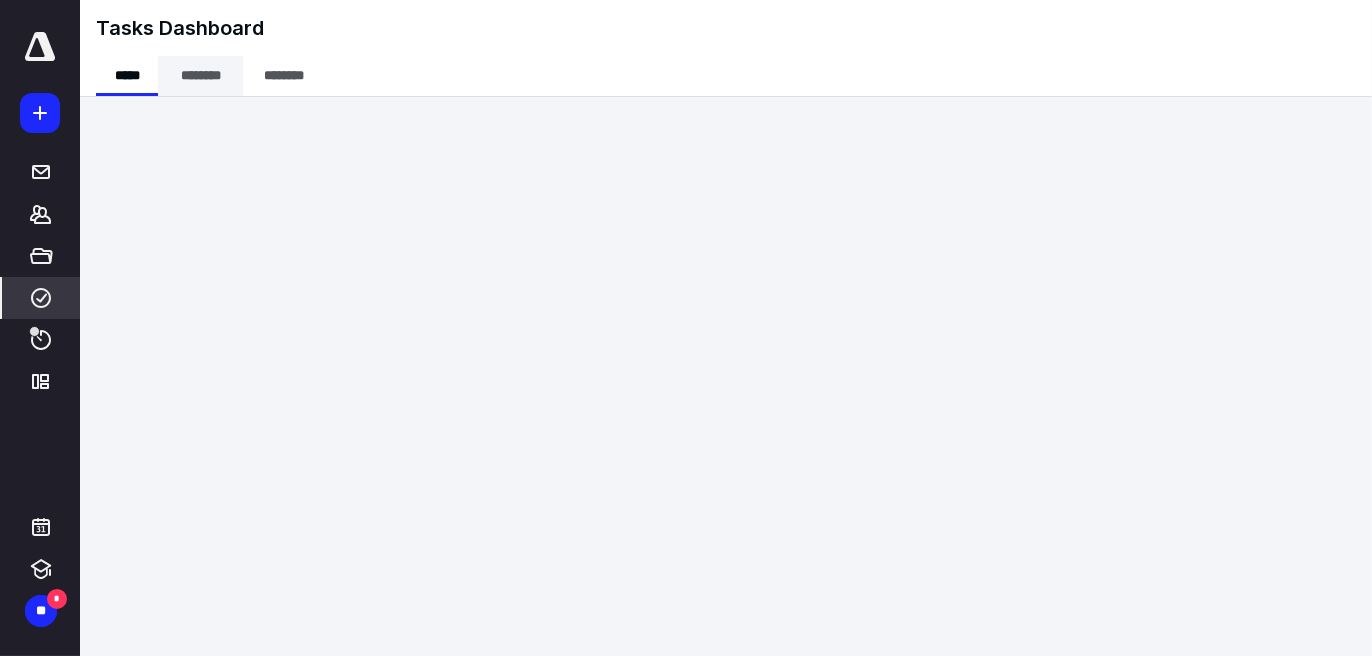 click on "********" at bounding box center (200, 76) 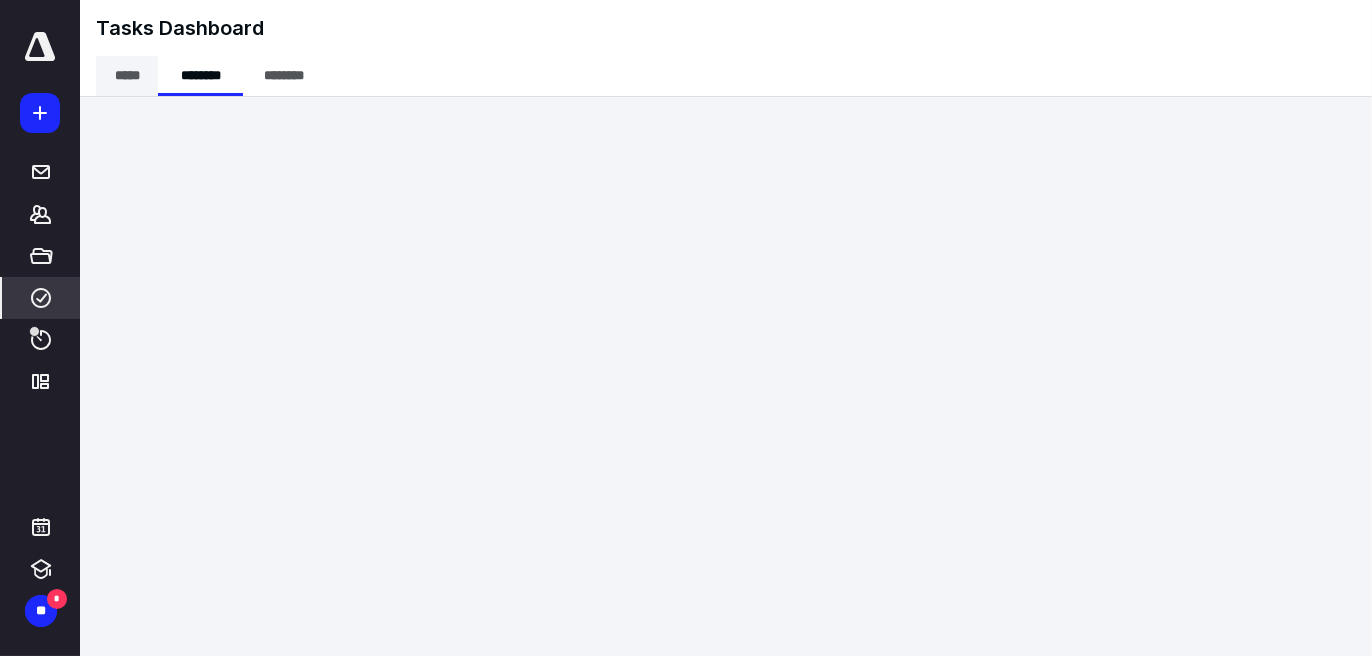 click on "*****" at bounding box center (127, 76) 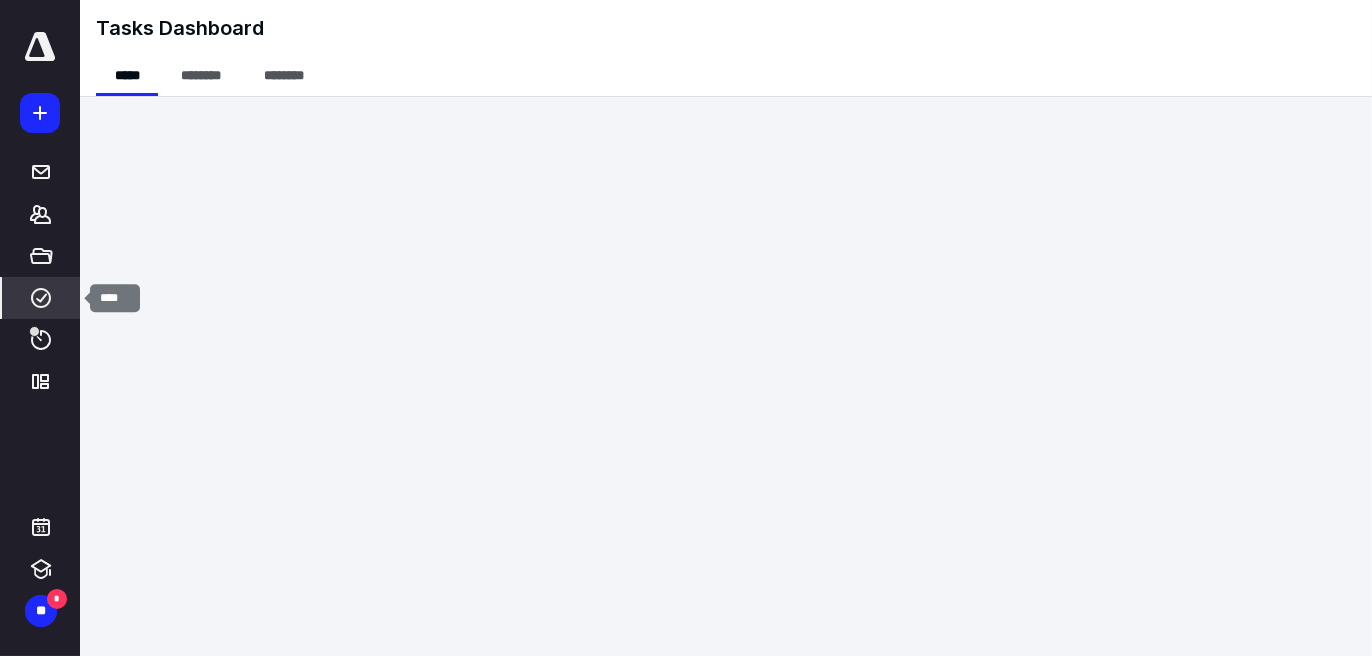 click 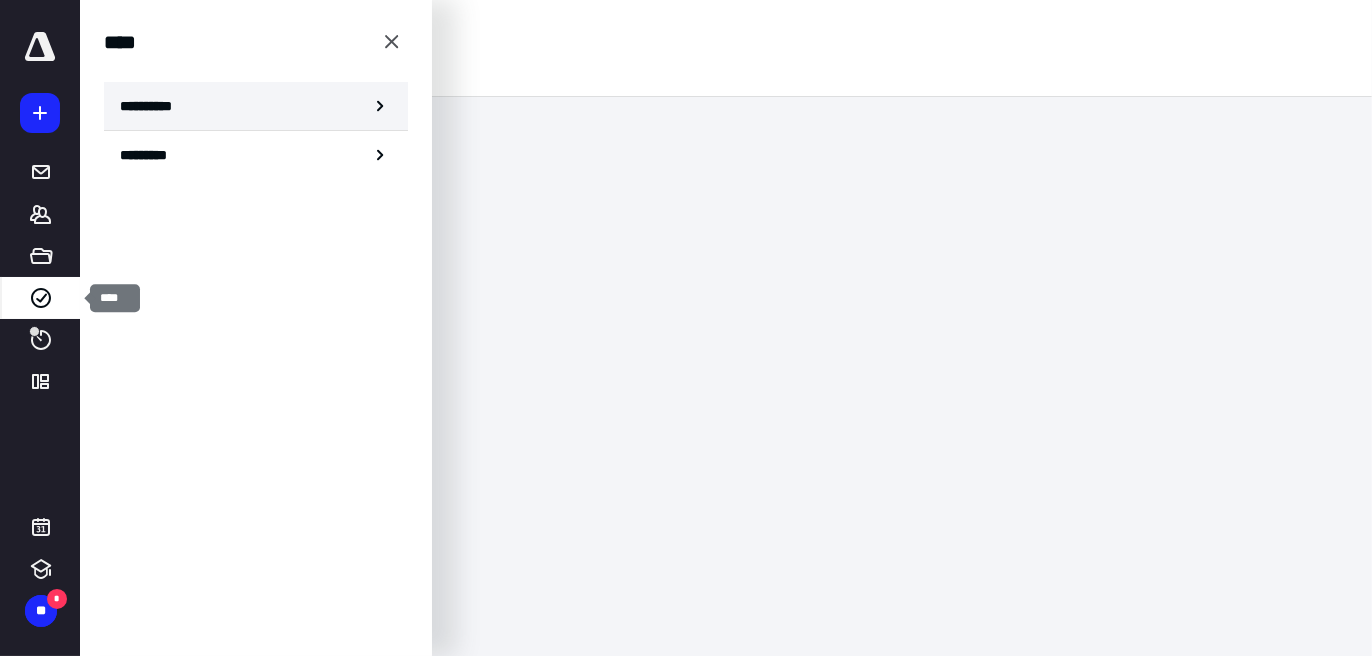 click on "**********" at bounding box center [256, 106] 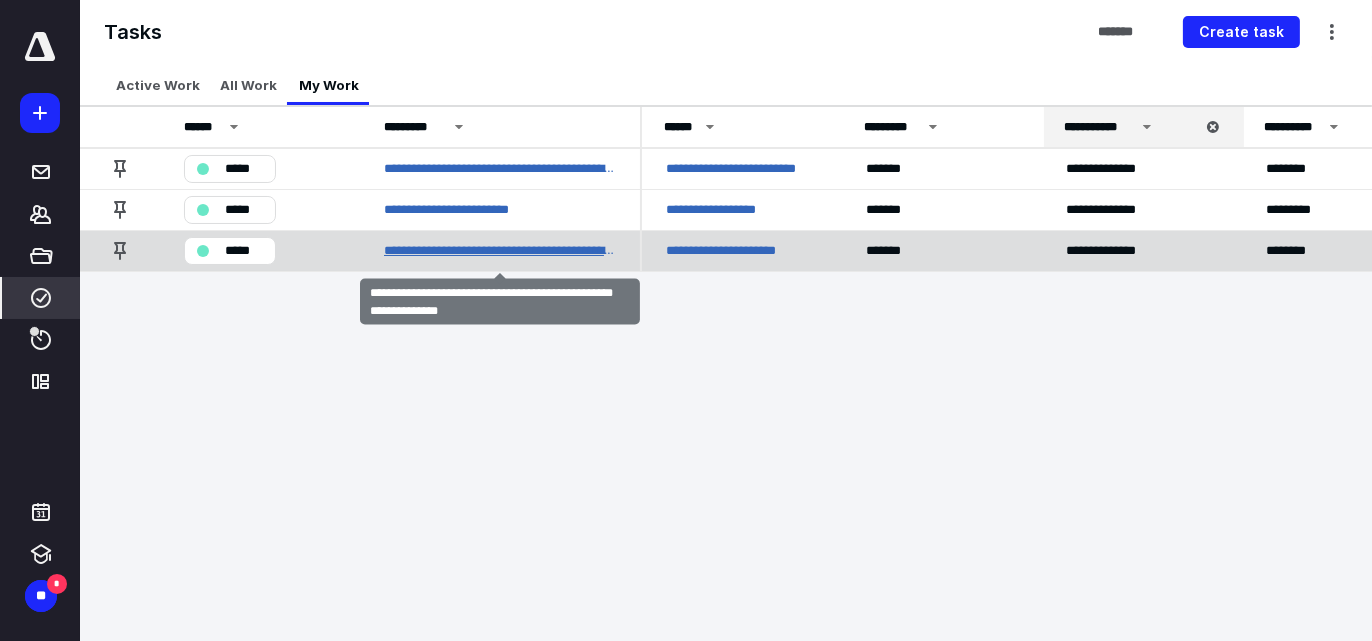 click on "**********" at bounding box center (500, 250) 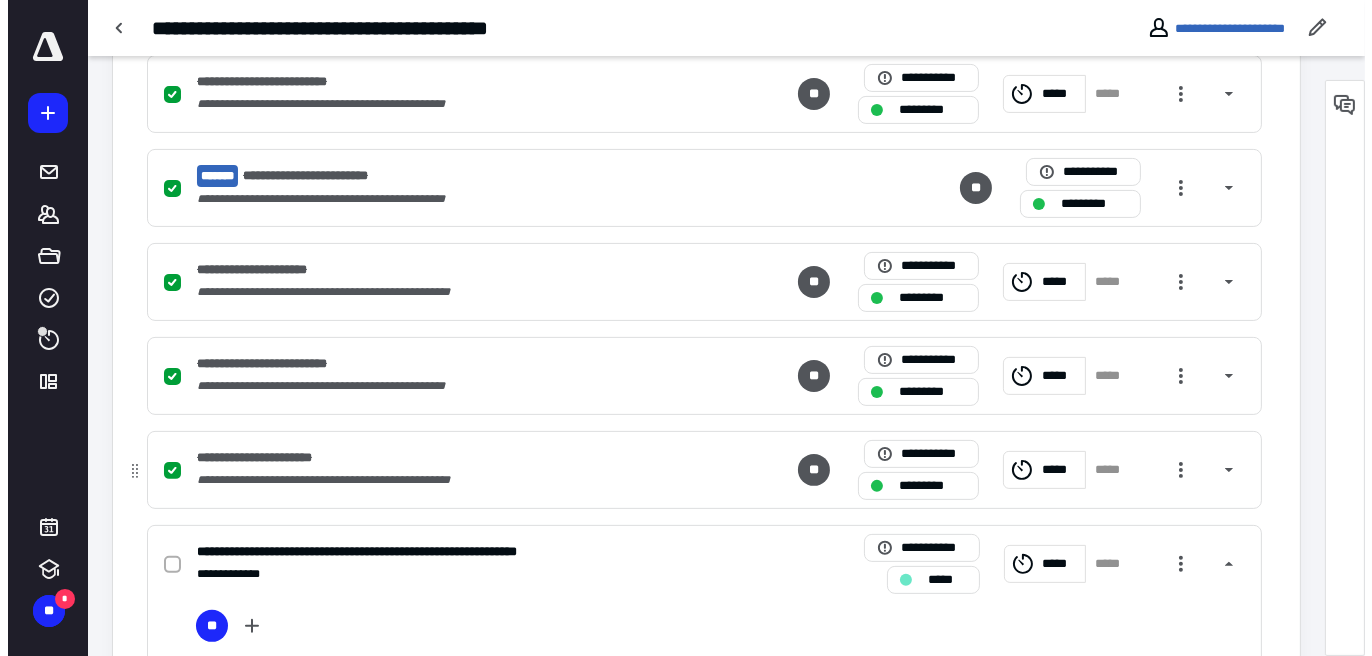 scroll, scrollTop: 0, scrollLeft: 0, axis: both 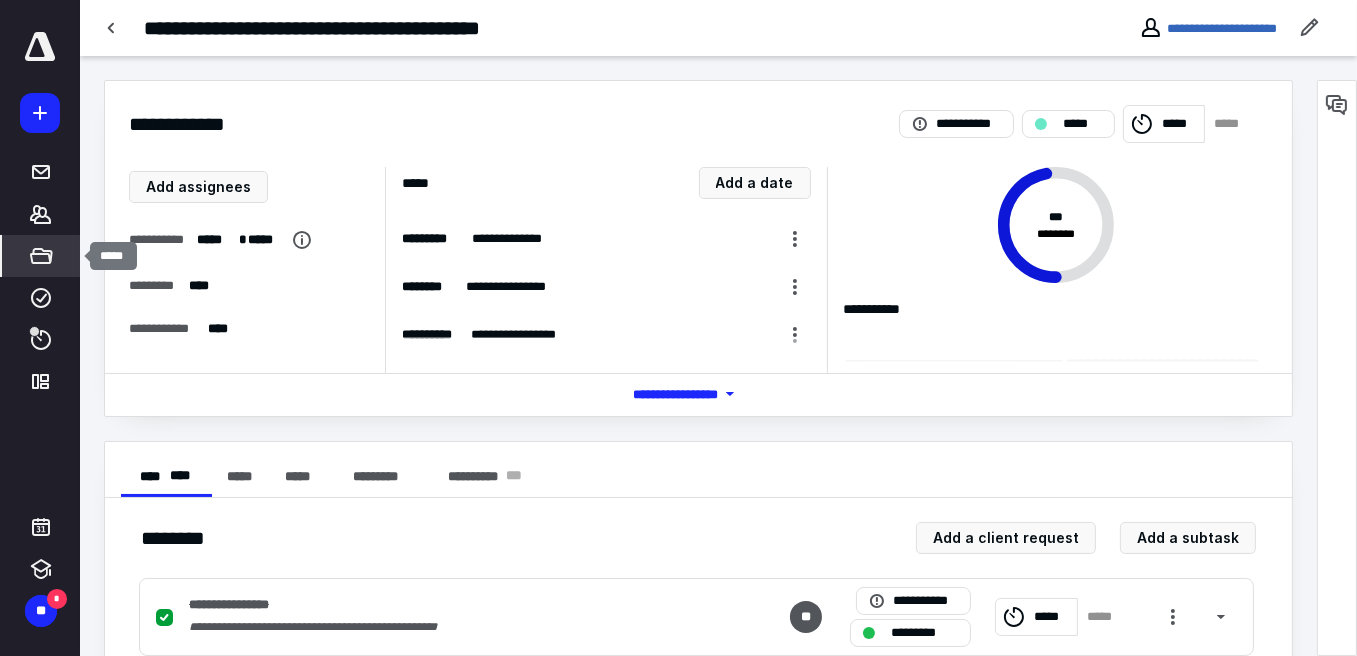 drag, startPoint x: 42, startPoint y: 246, endPoint x: 32, endPoint y: 245, distance: 10.049875 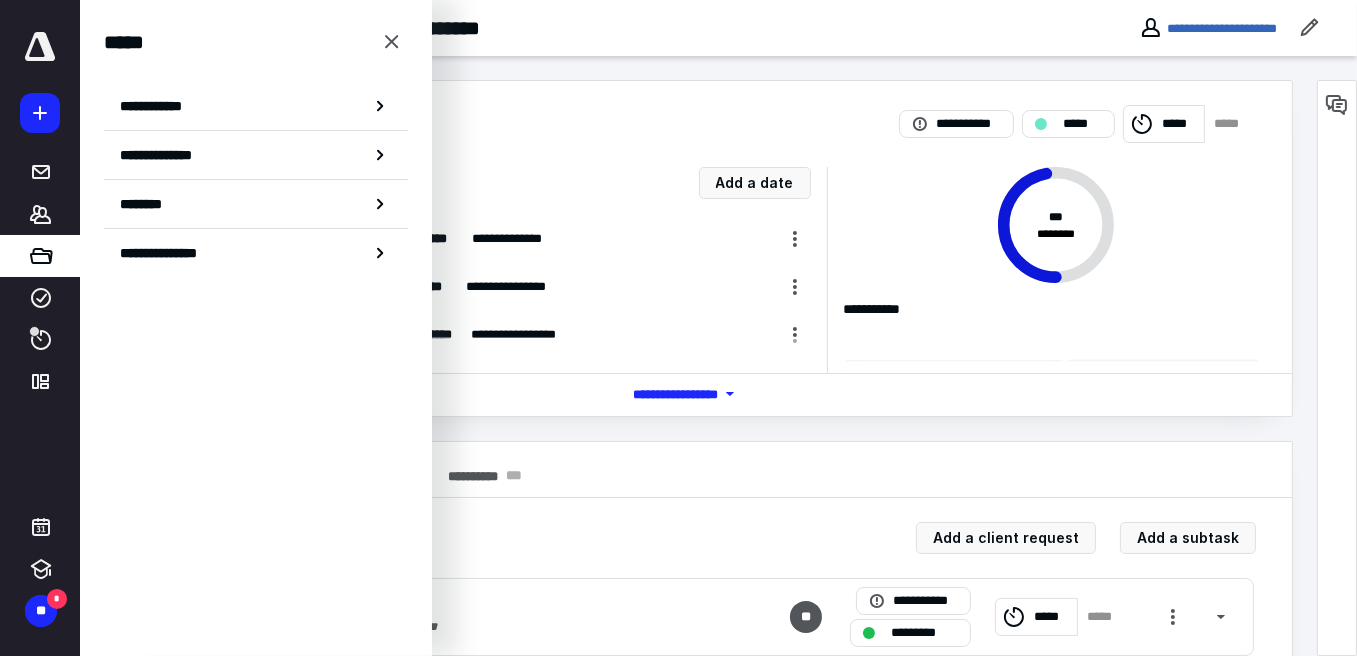 click on "**********" at bounding box center [698, 112] 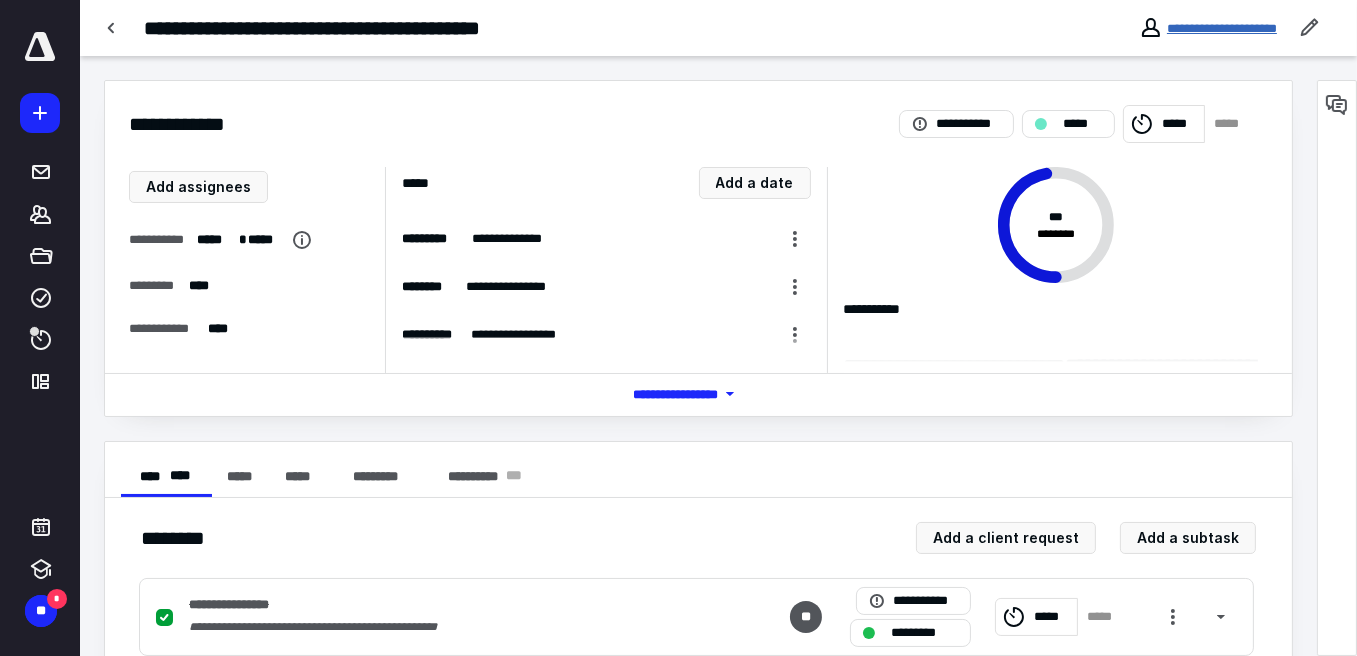click on "**********" at bounding box center [1222, 28] 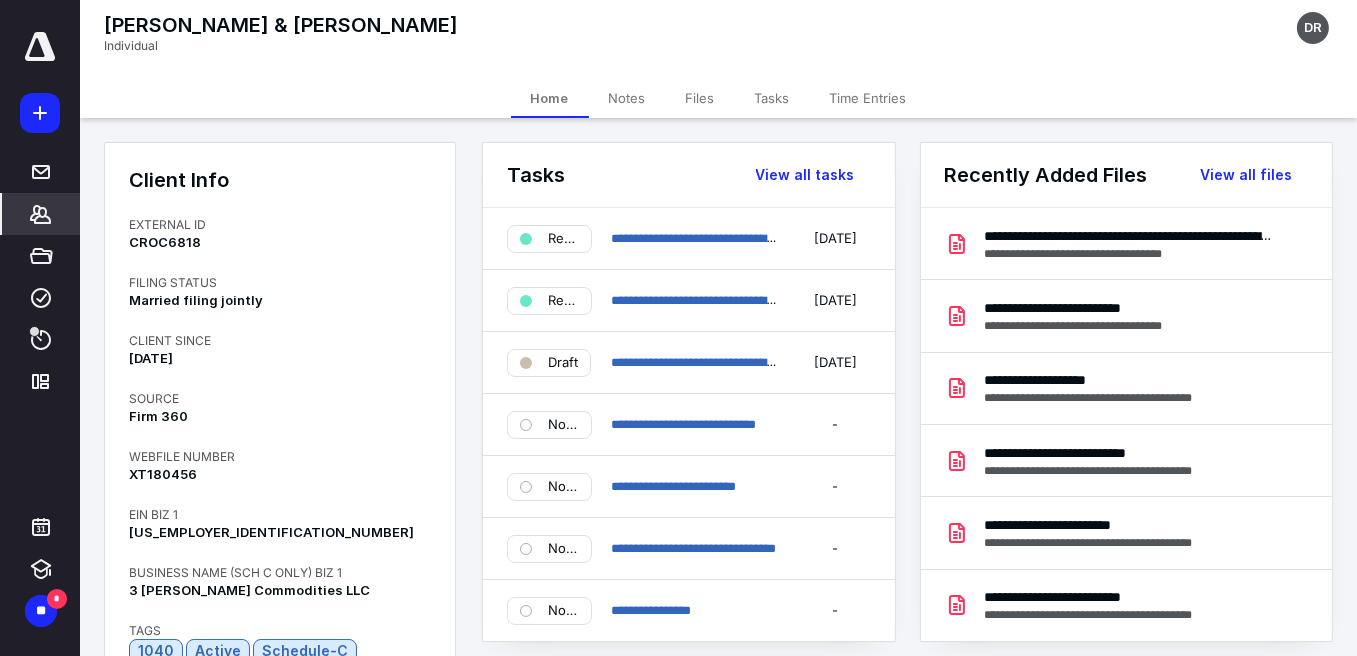 click on "Files" at bounding box center [700, 98] 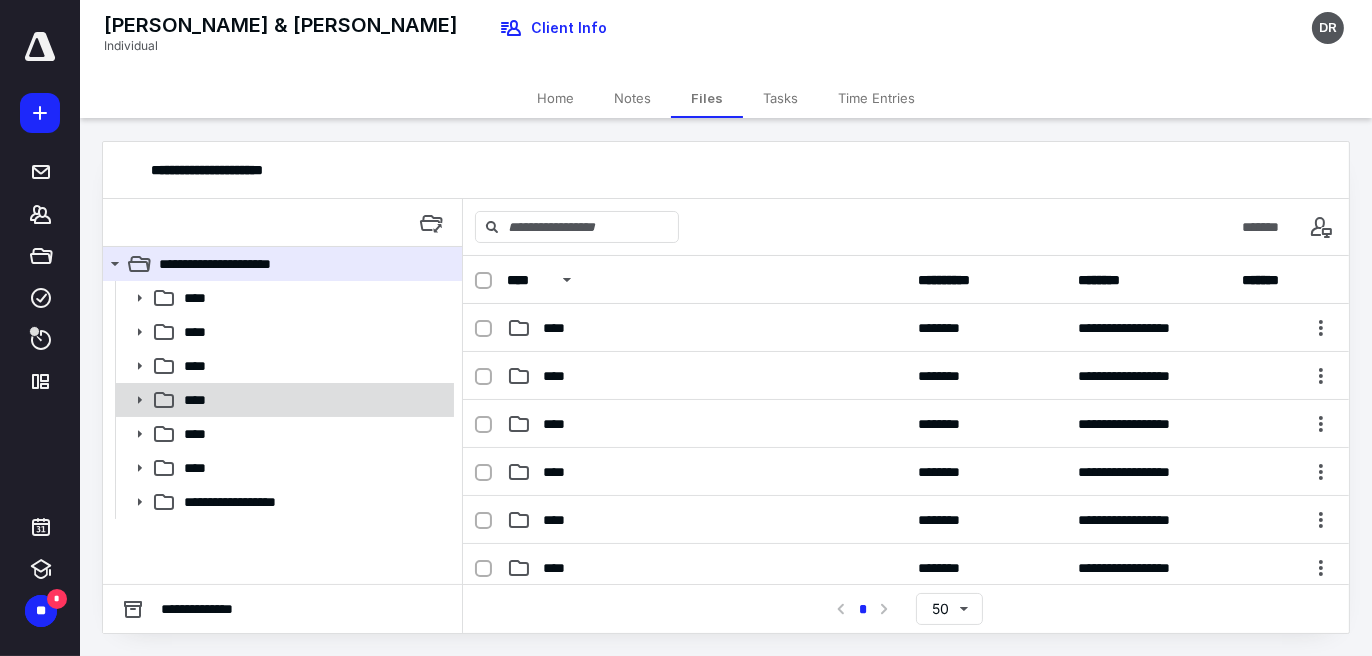 click 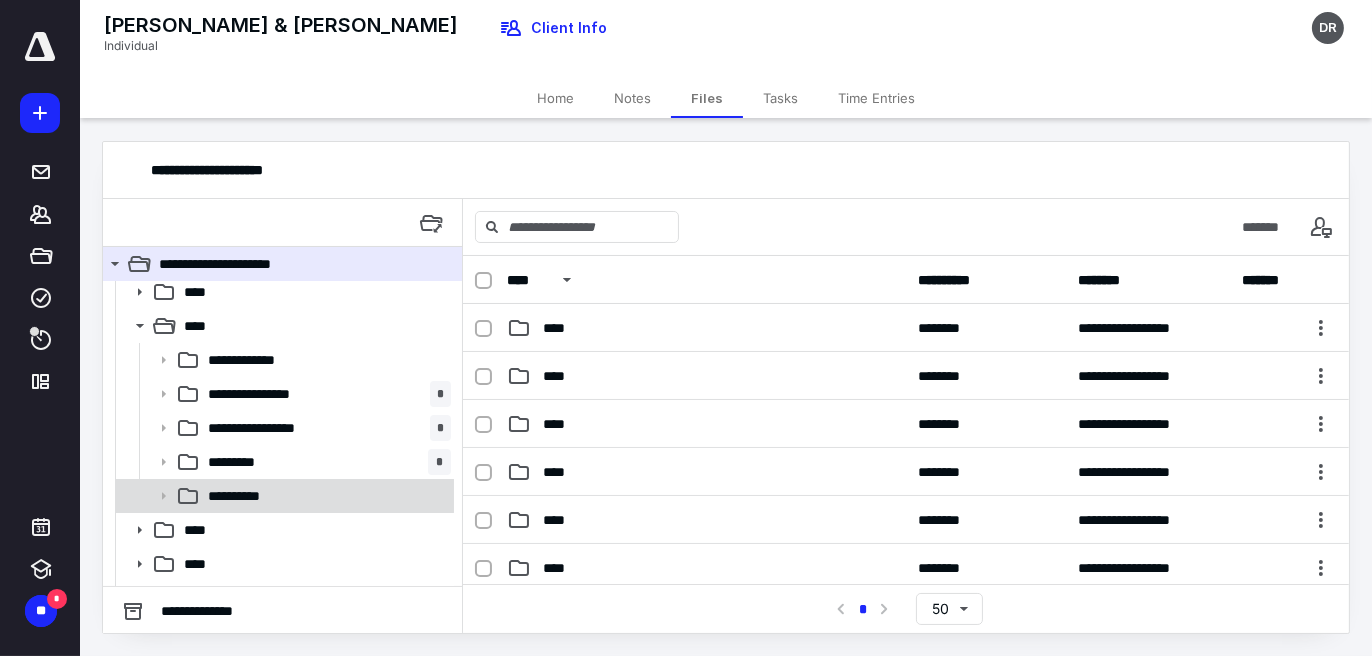 scroll, scrollTop: 100, scrollLeft: 0, axis: vertical 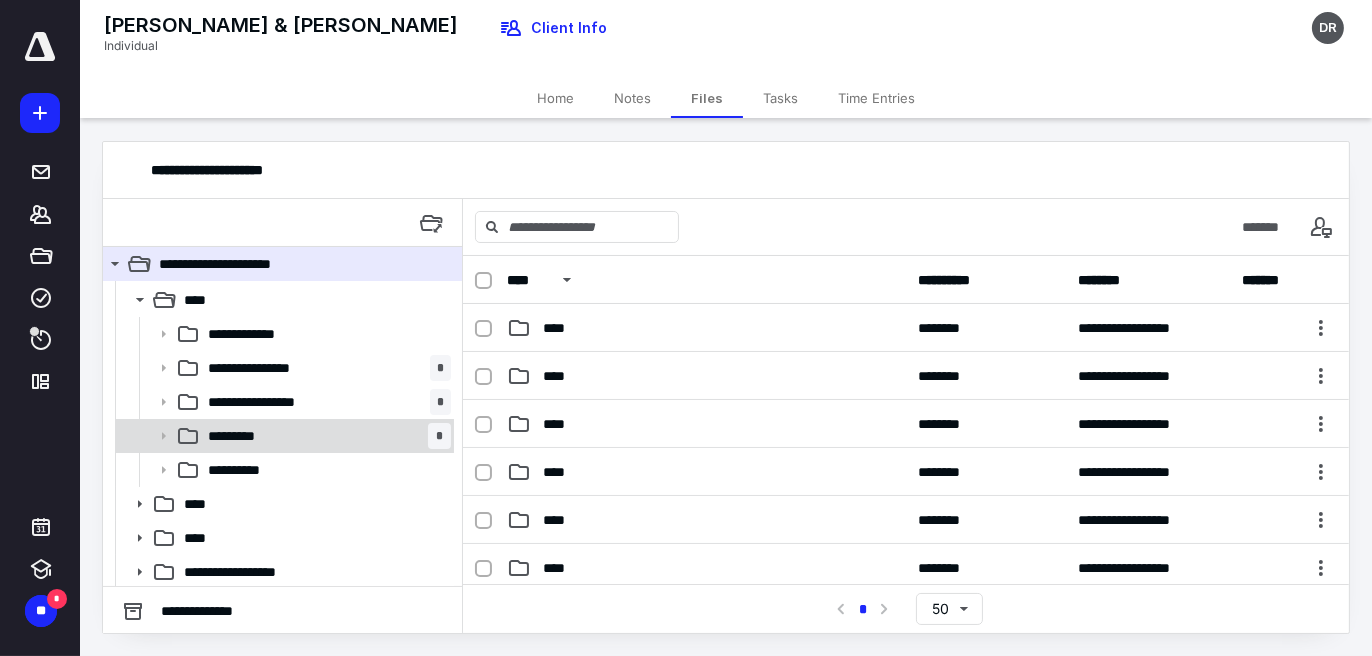 click 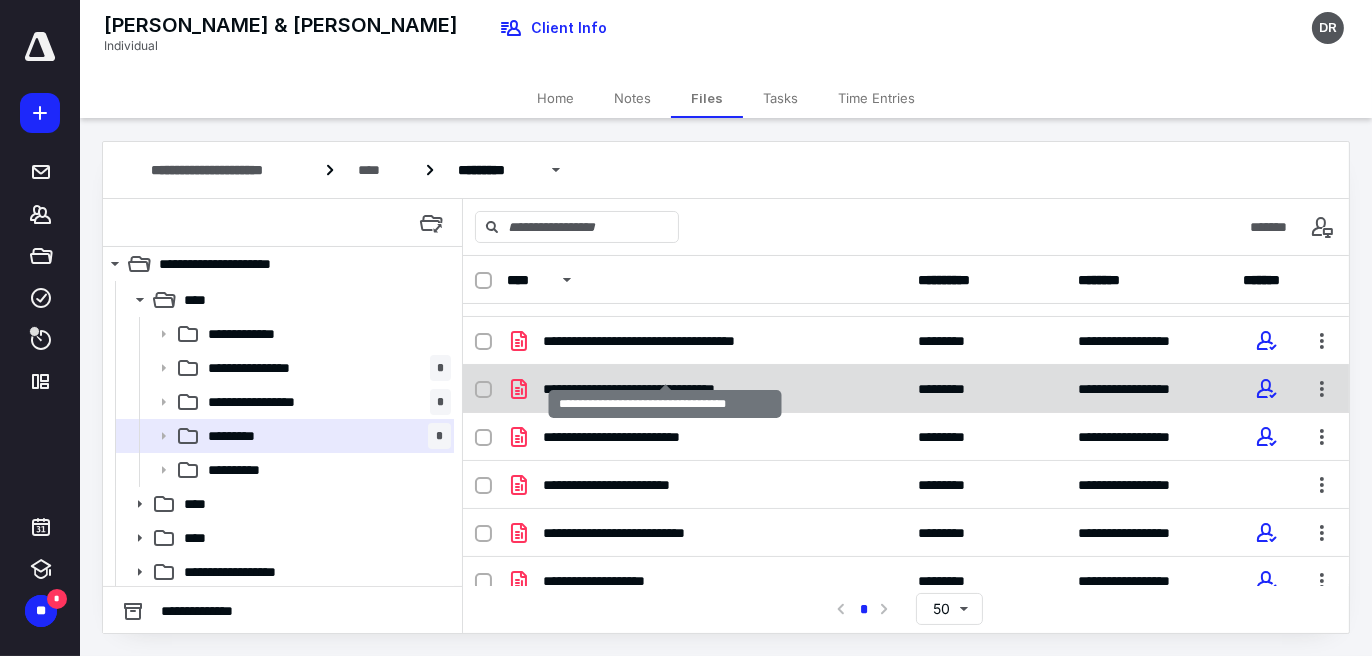 scroll, scrollTop: 52, scrollLeft: 0, axis: vertical 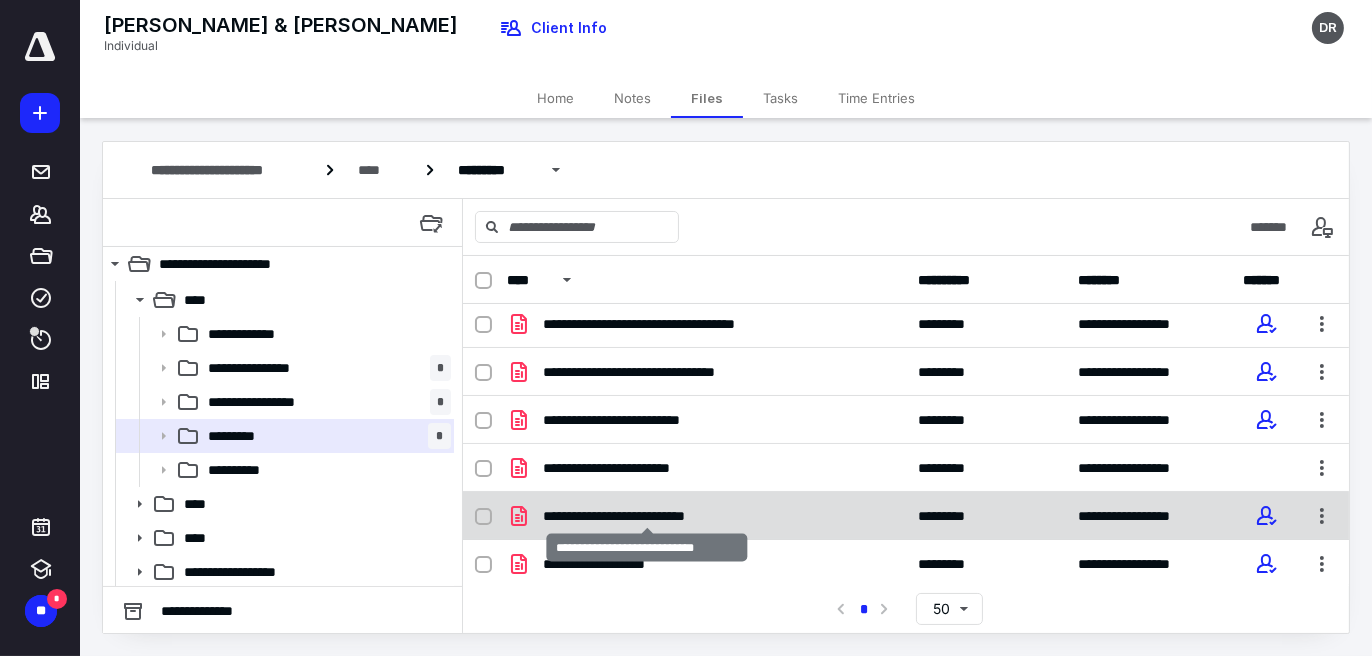 click on "**********" at bounding box center (647, 516) 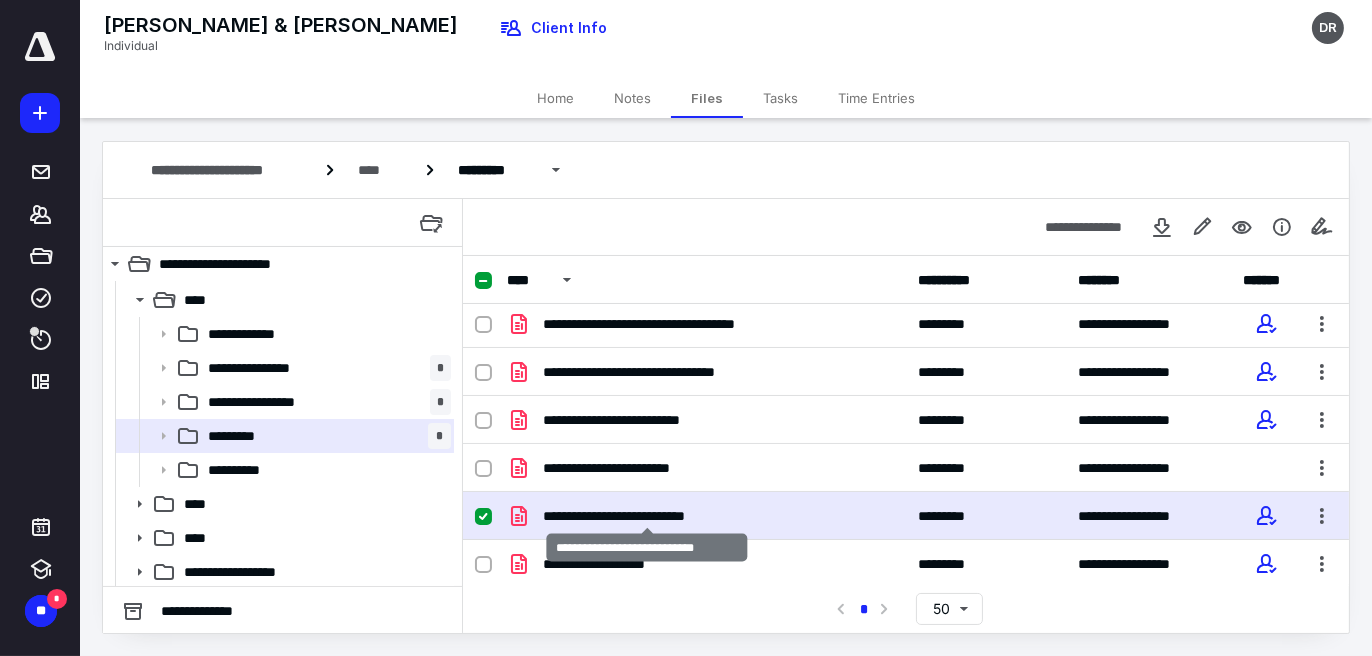 click on "**********" at bounding box center [647, 516] 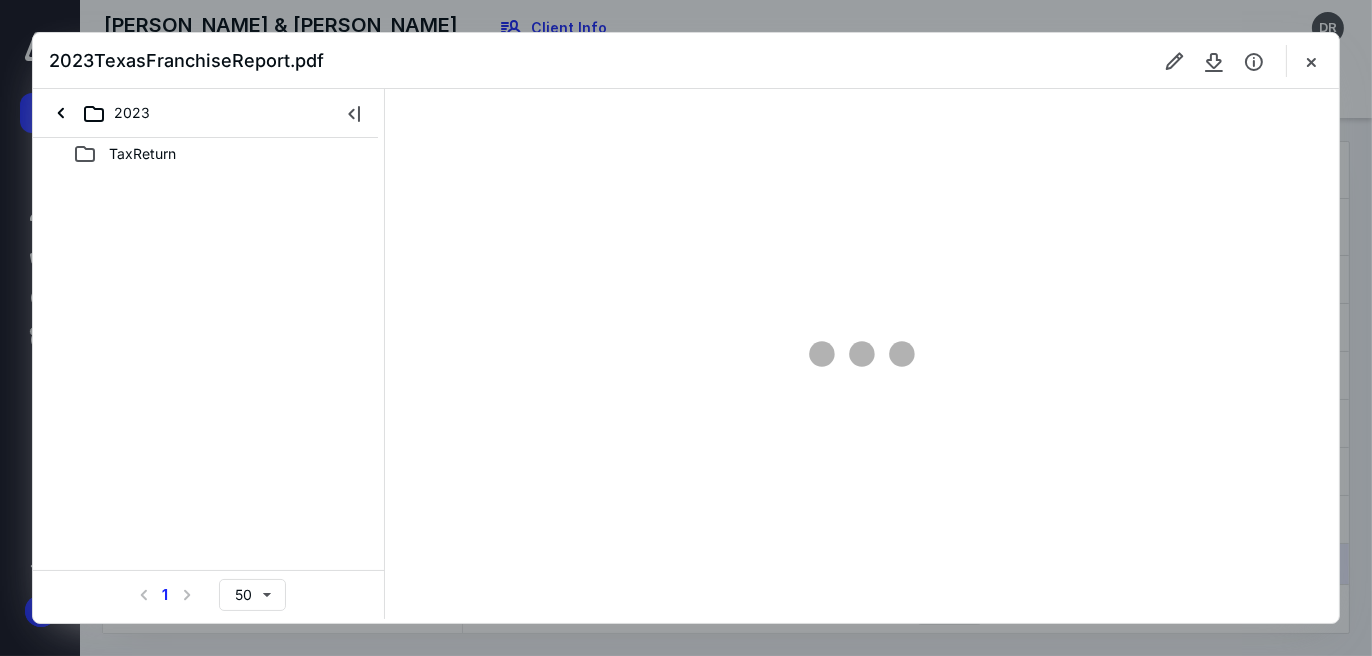 scroll, scrollTop: 100, scrollLeft: 0, axis: vertical 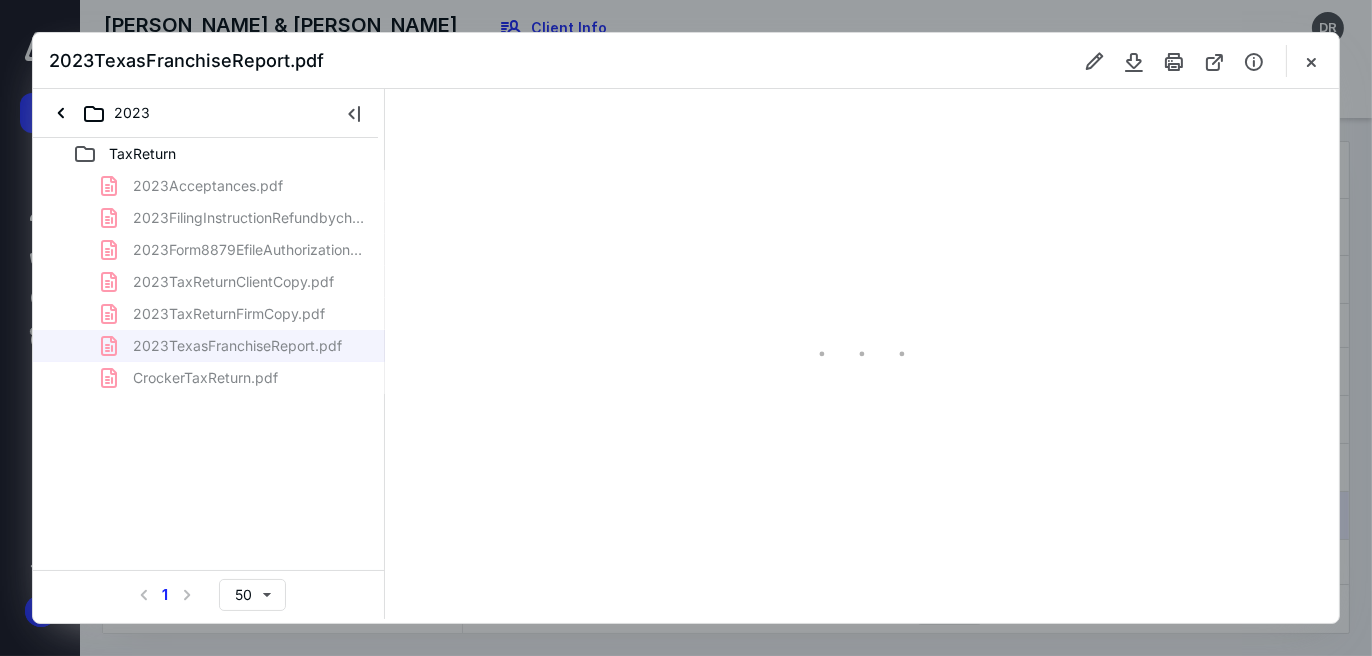 type on "144" 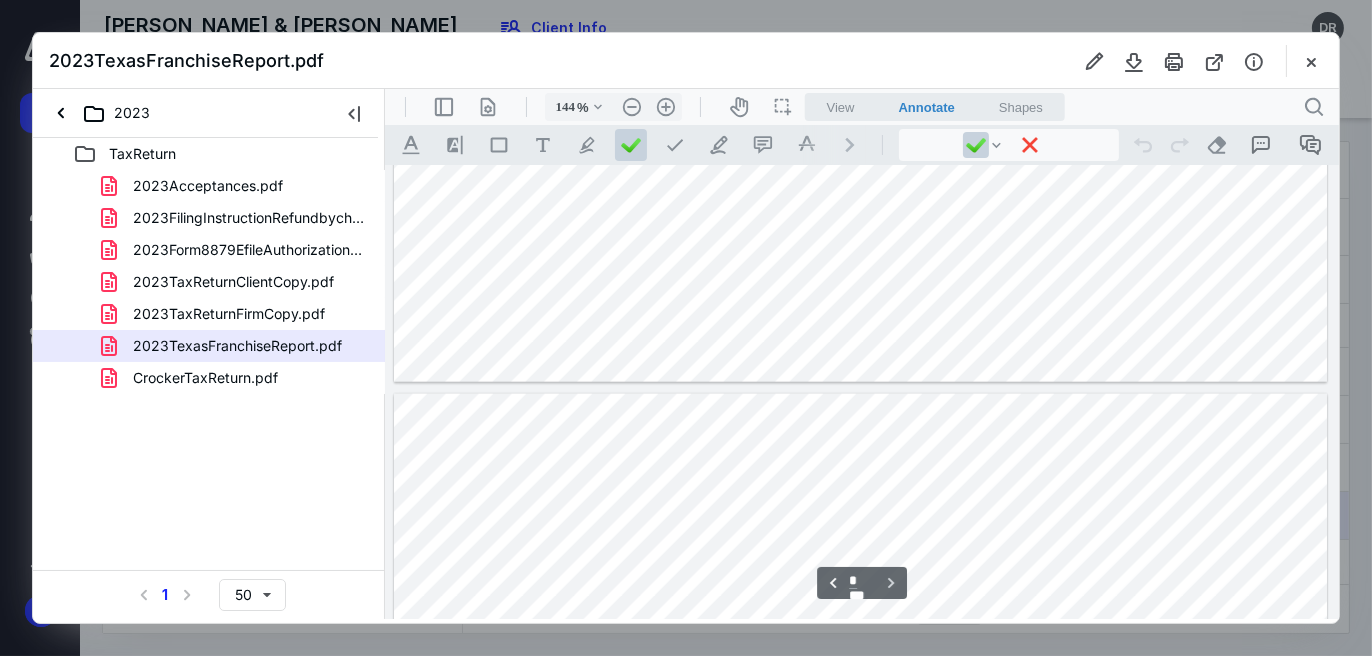 scroll, scrollTop: 3349, scrollLeft: 0, axis: vertical 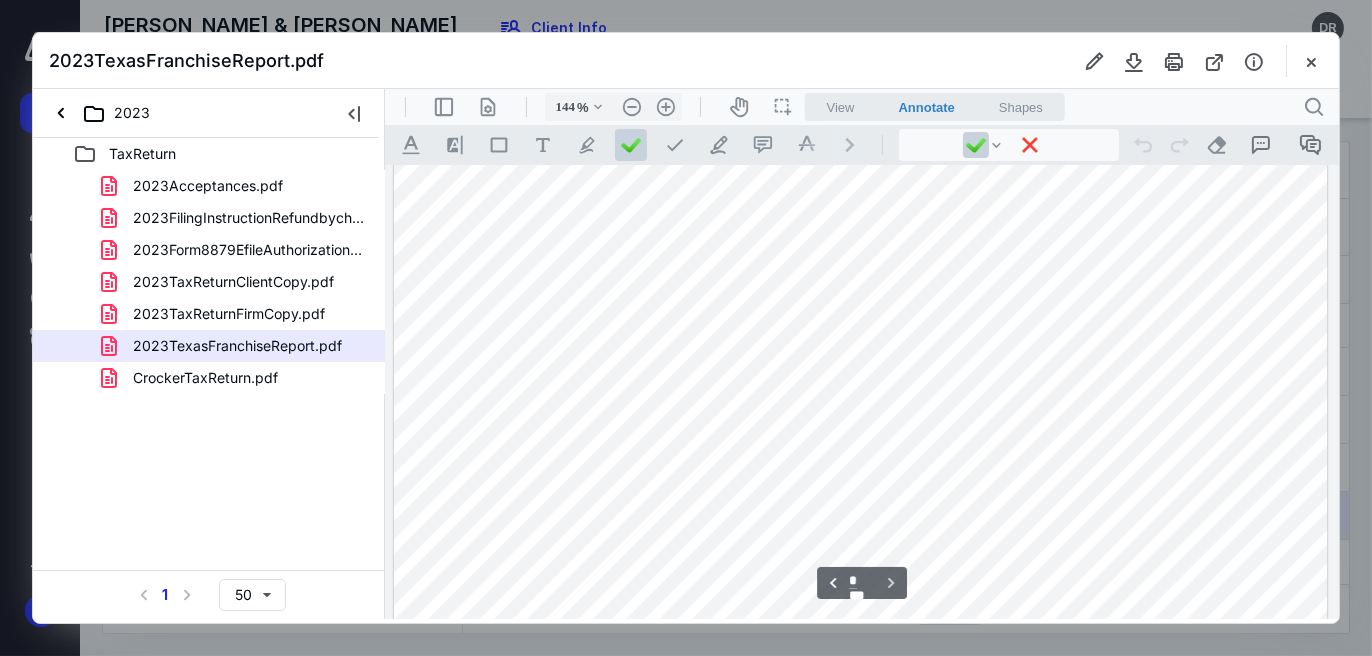 drag, startPoint x: 575, startPoint y: 305, endPoint x: 488, endPoint y: 295, distance: 87.57283 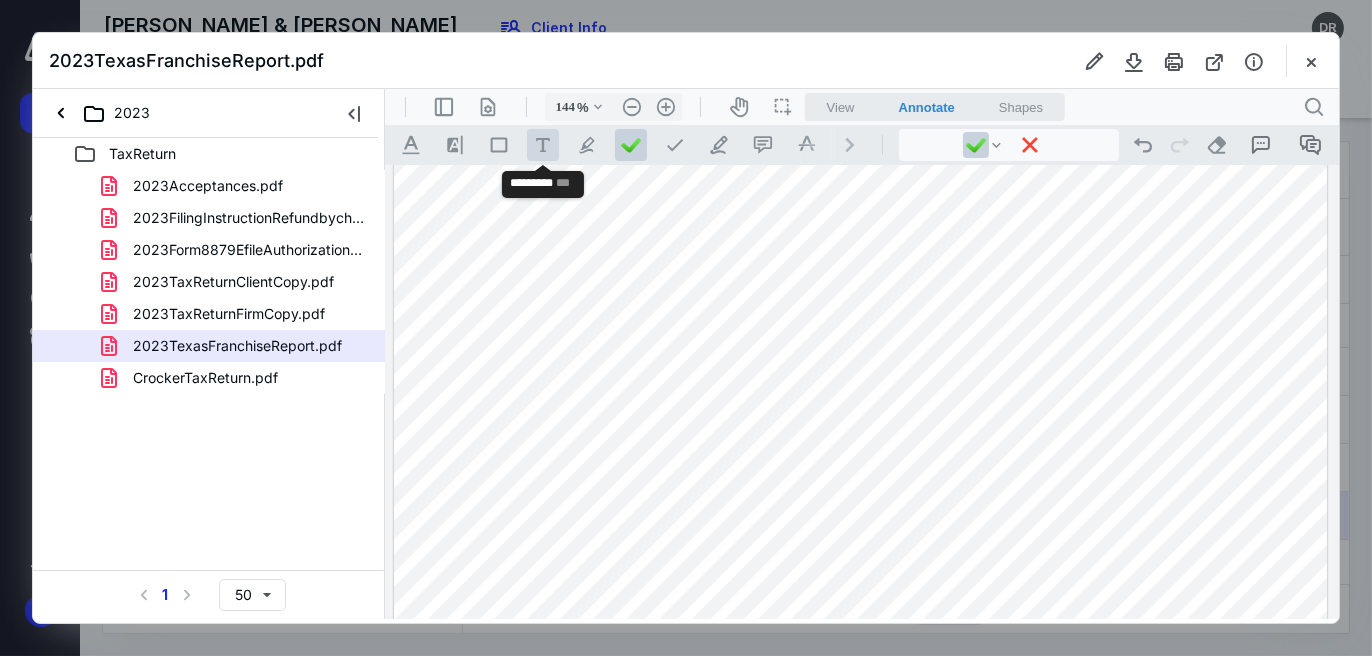 click on ".cls-1{fill:#abb0c4;} icon - tool - text - free text" at bounding box center [542, 144] 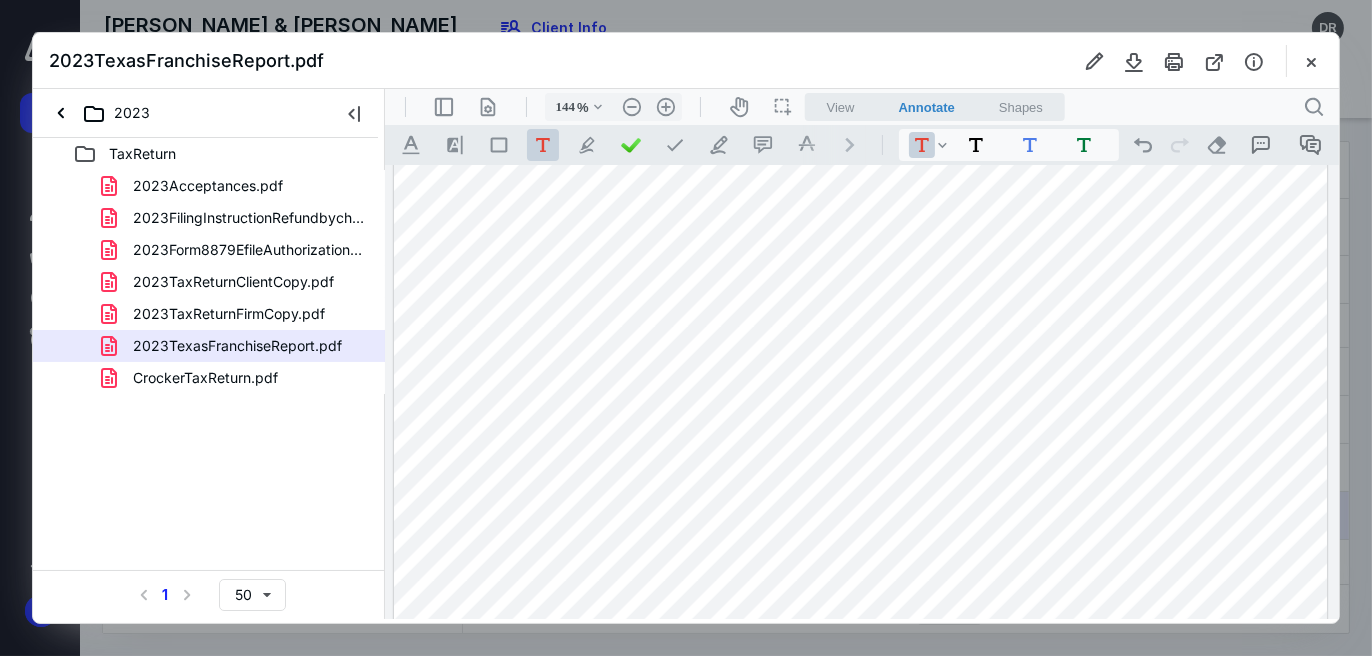 drag, startPoint x: 583, startPoint y: 313, endPoint x: 547, endPoint y: 230, distance: 90.47099 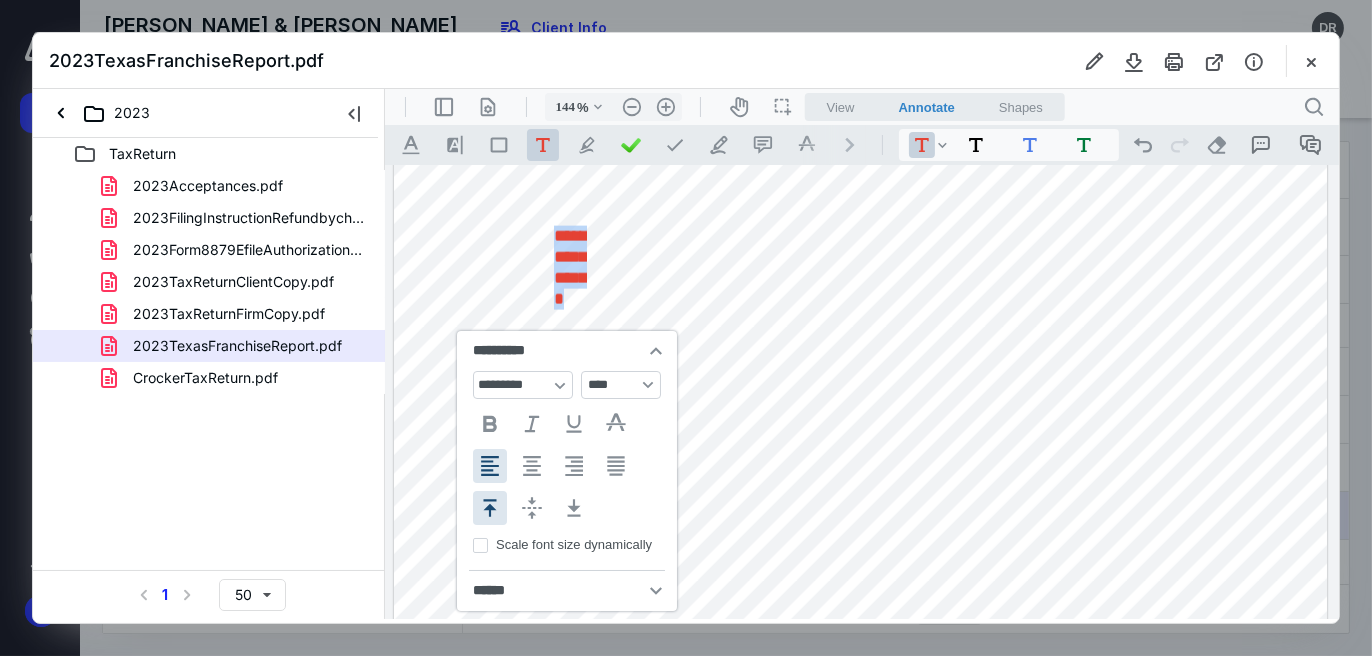 scroll, scrollTop: 0, scrollLeft: 0, axis: both 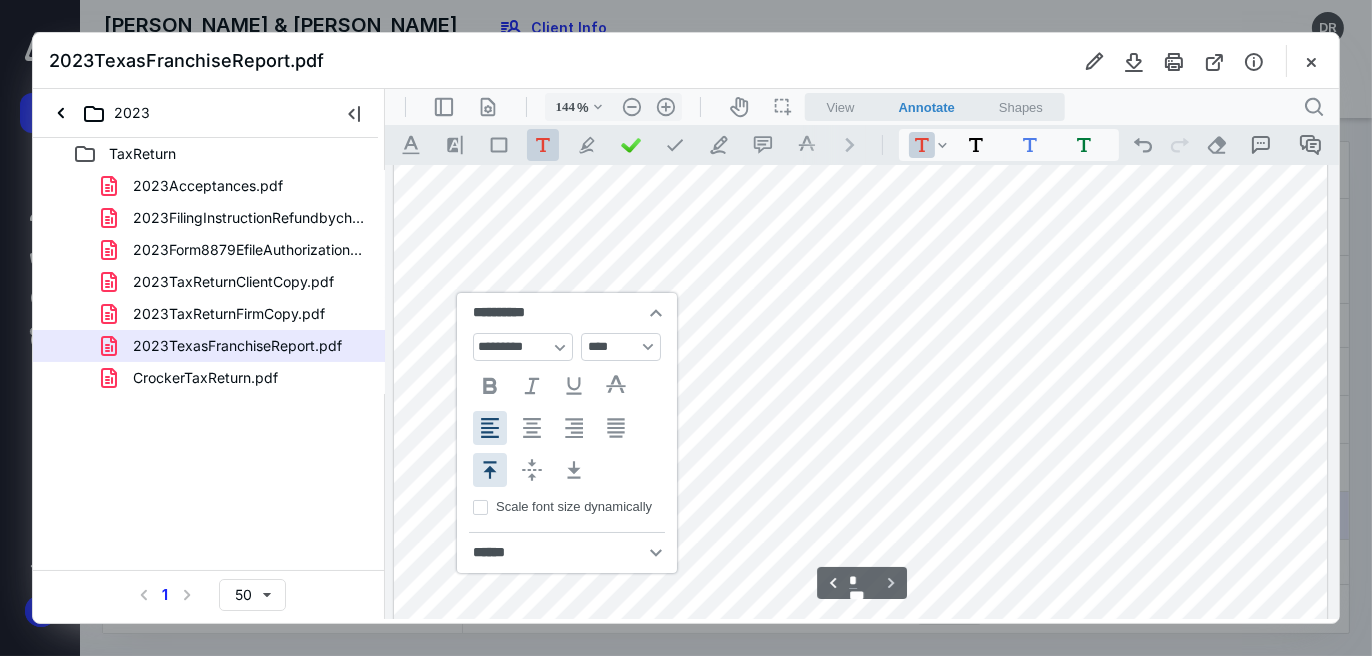 click on "**********" at bounding box center (566, 312) 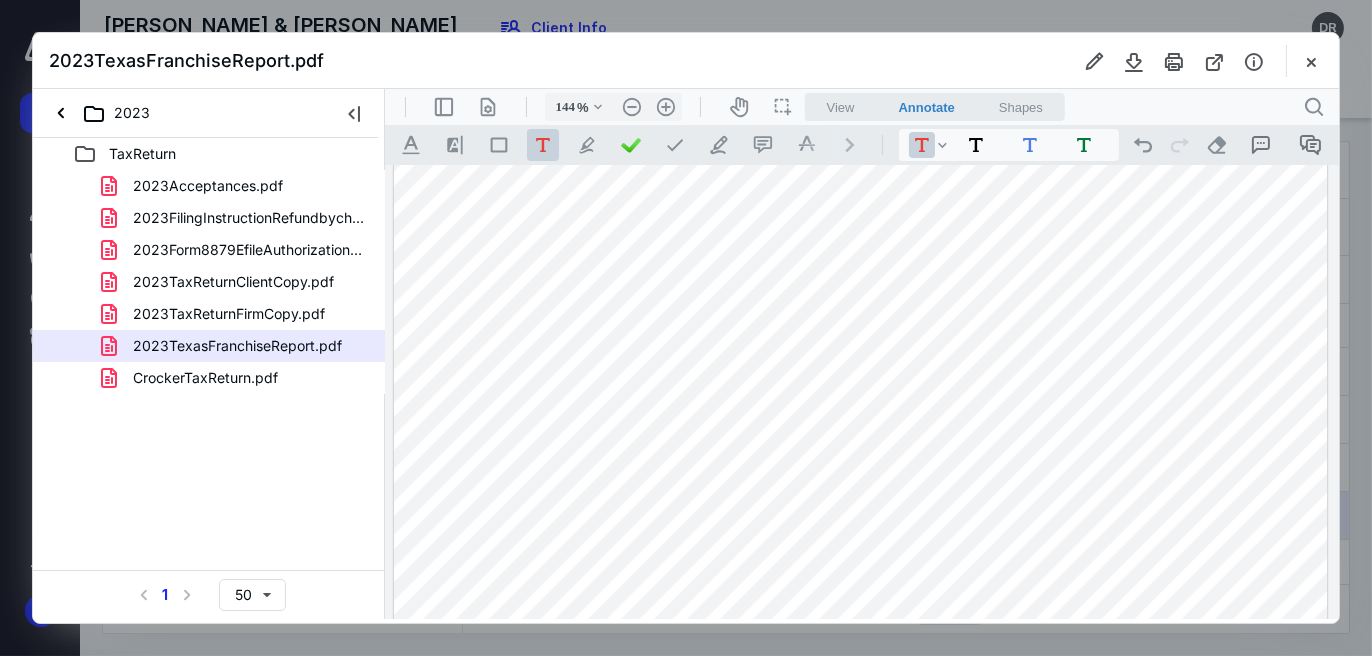 drag, startPoint x: 554, startPoint y: 230, endPoint x: 747, endPoint y: 305, distance: 207.06038 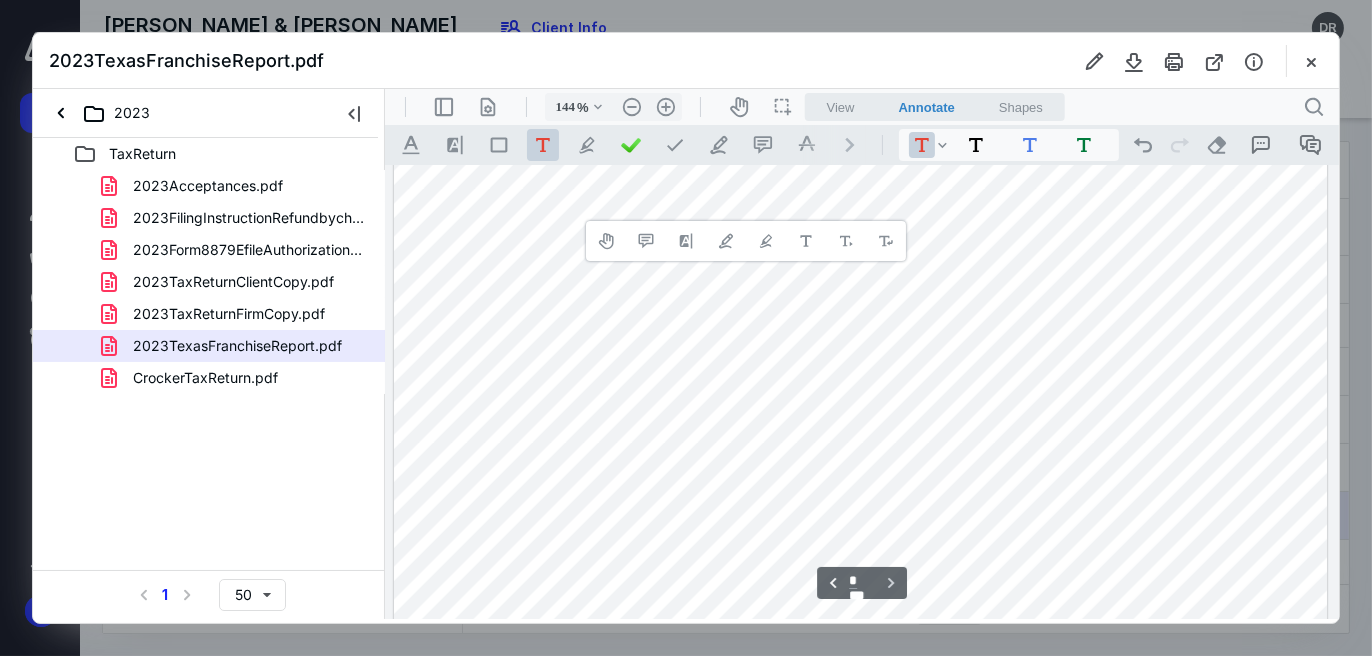 scroll, scrollTop: 3887, scrollLeft: 0, axis: vertical 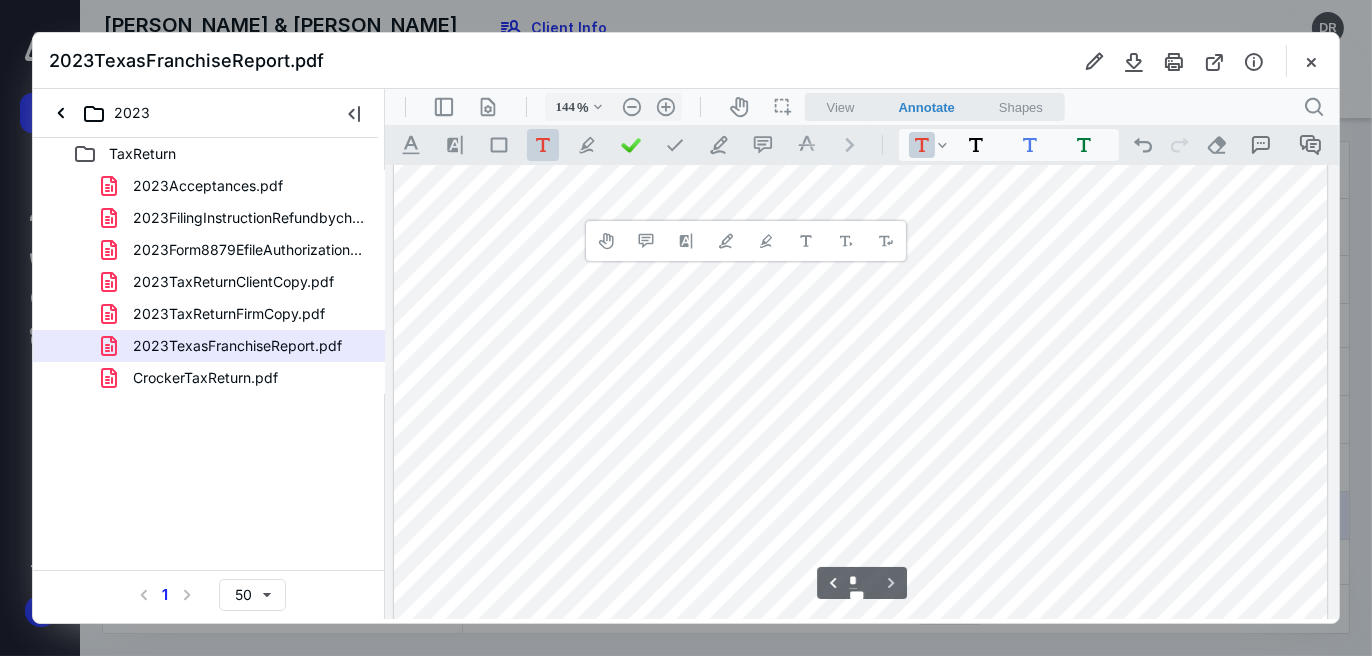 type on "*" 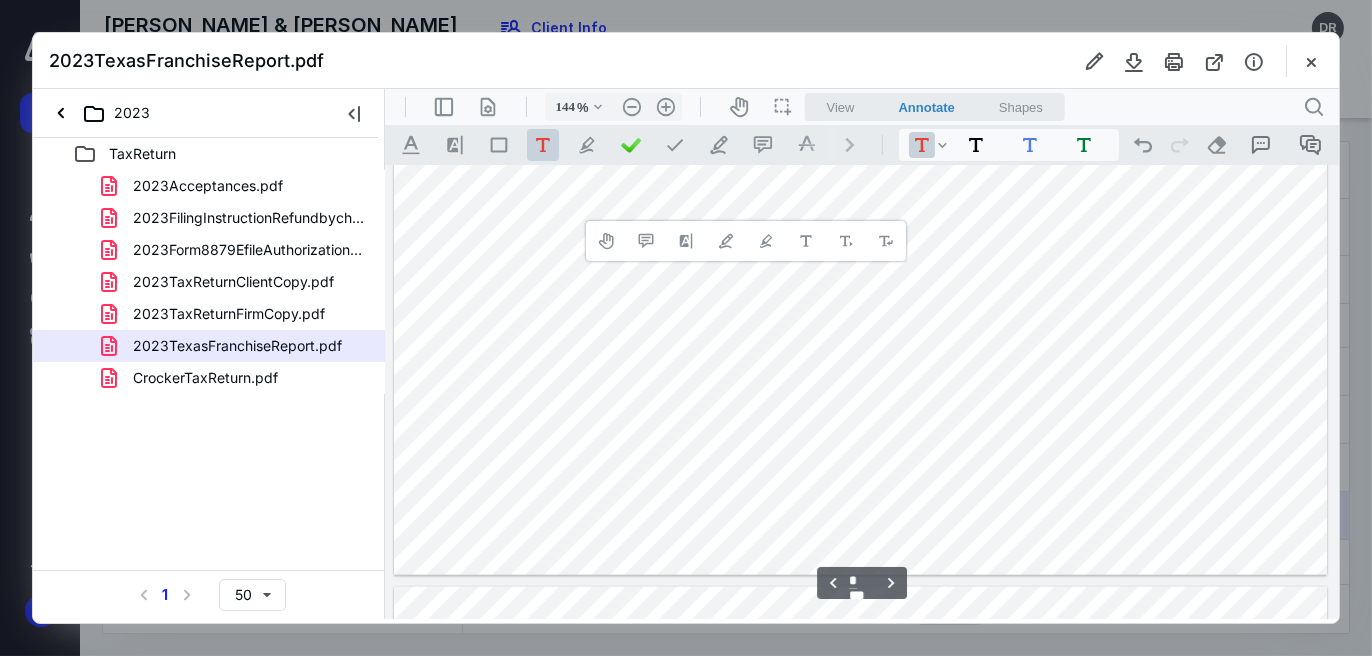 scroll, scrollTop: 3187, scrollLeft: 0, axis: vertical 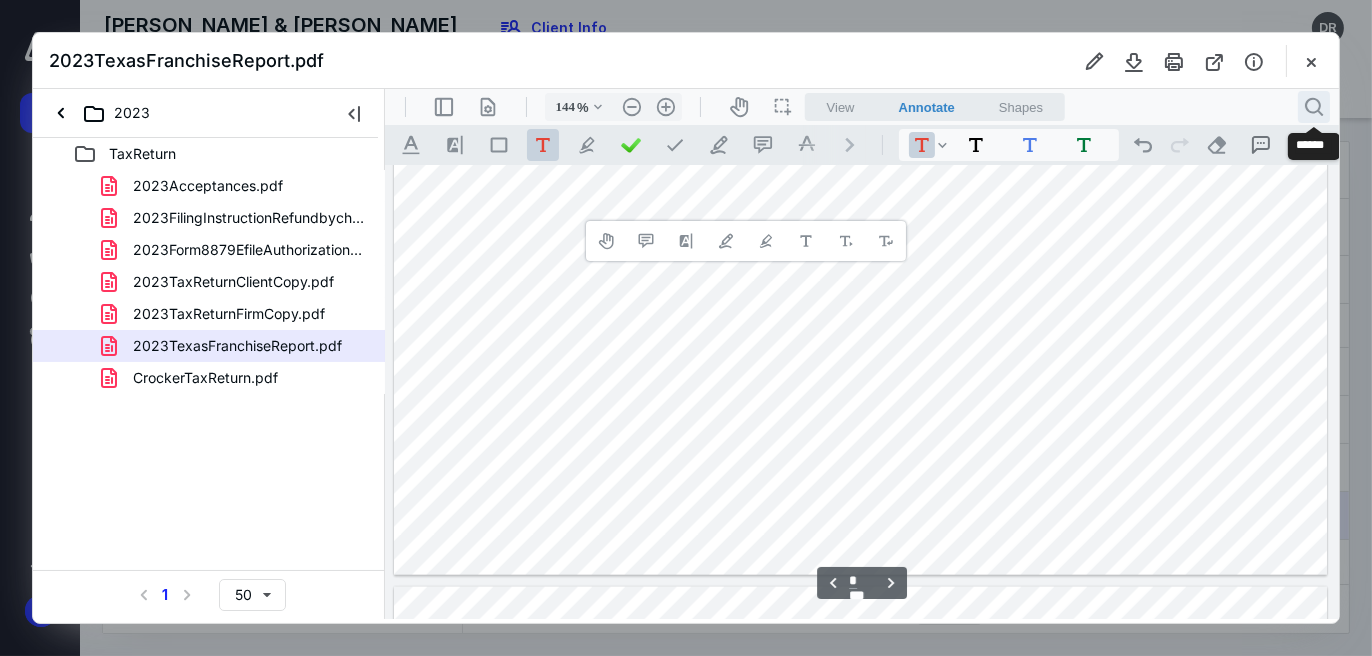 click on ".cls-1{fill:#abb0c4;} icon - header - search" at bounding box center (1313, 106) 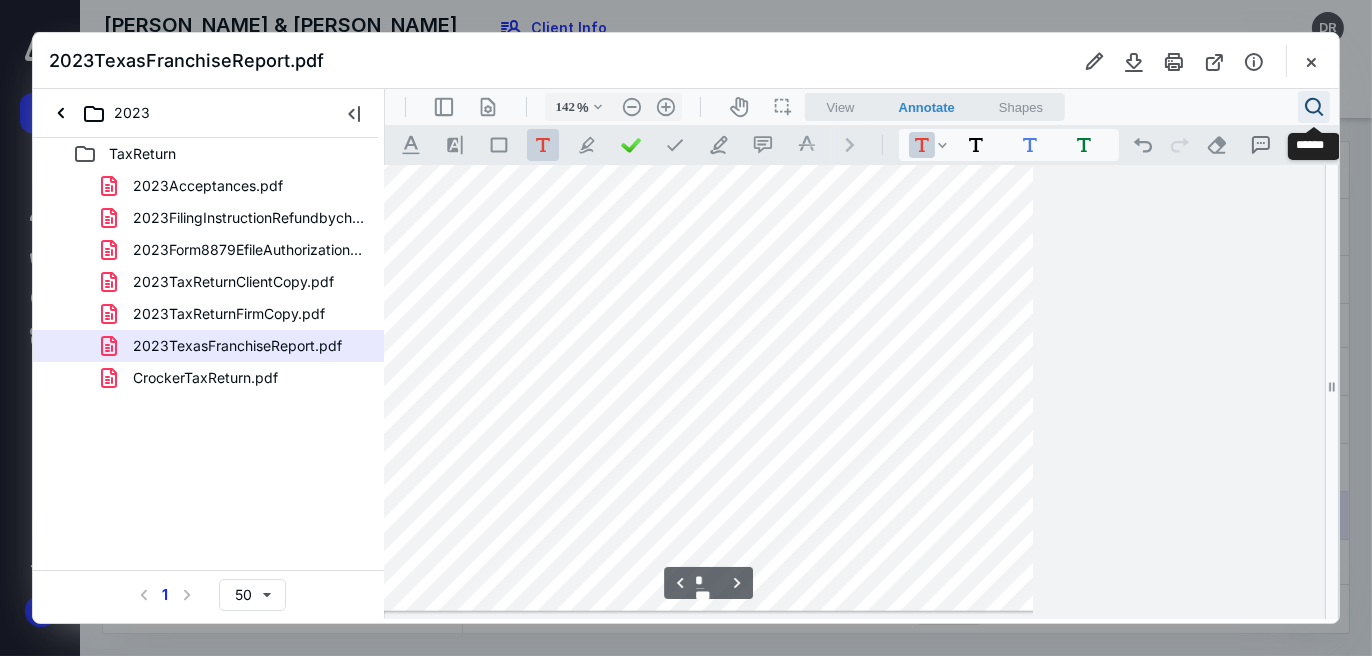type on "102" 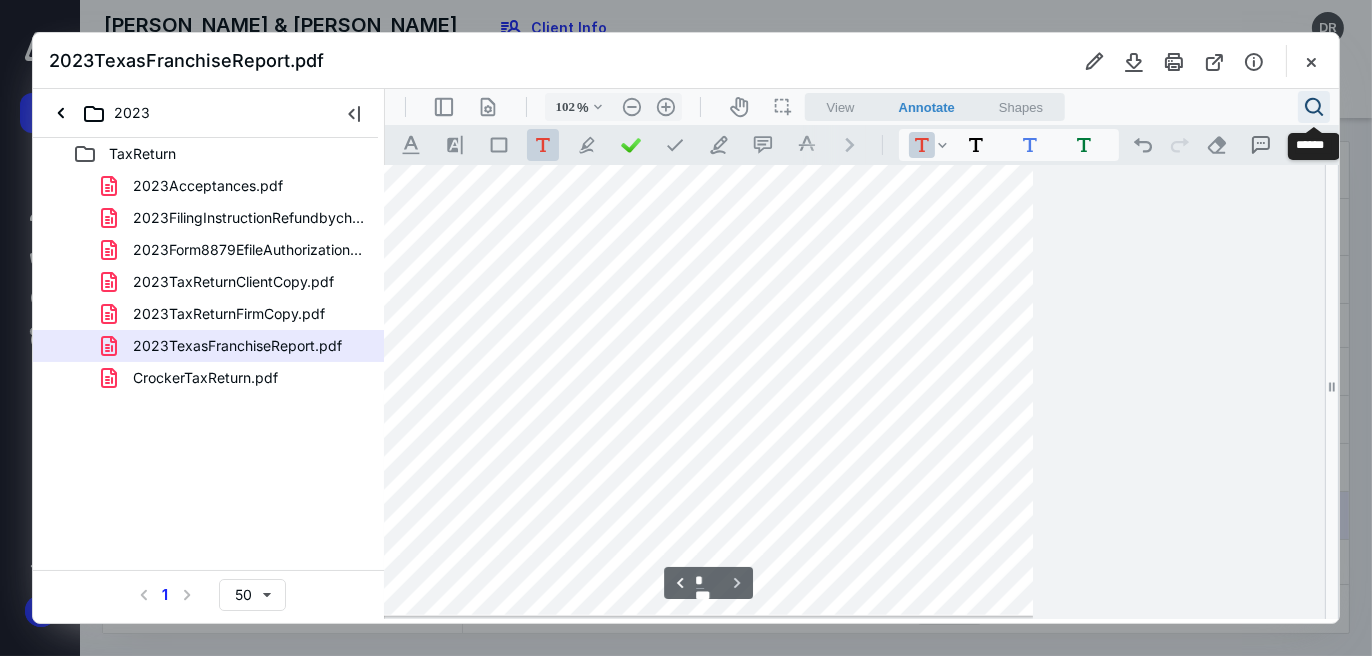 type on "97" 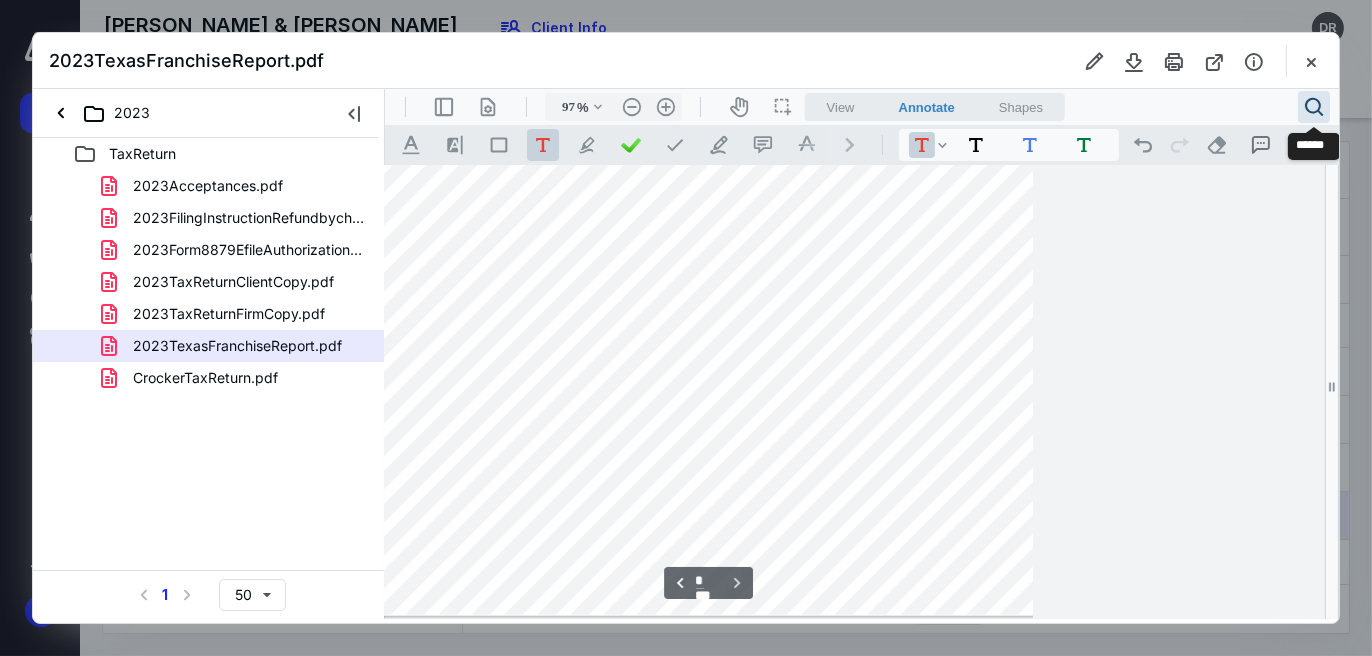 scroll, scrollTop: 2350, scrollLeft: 0, axis: vertical 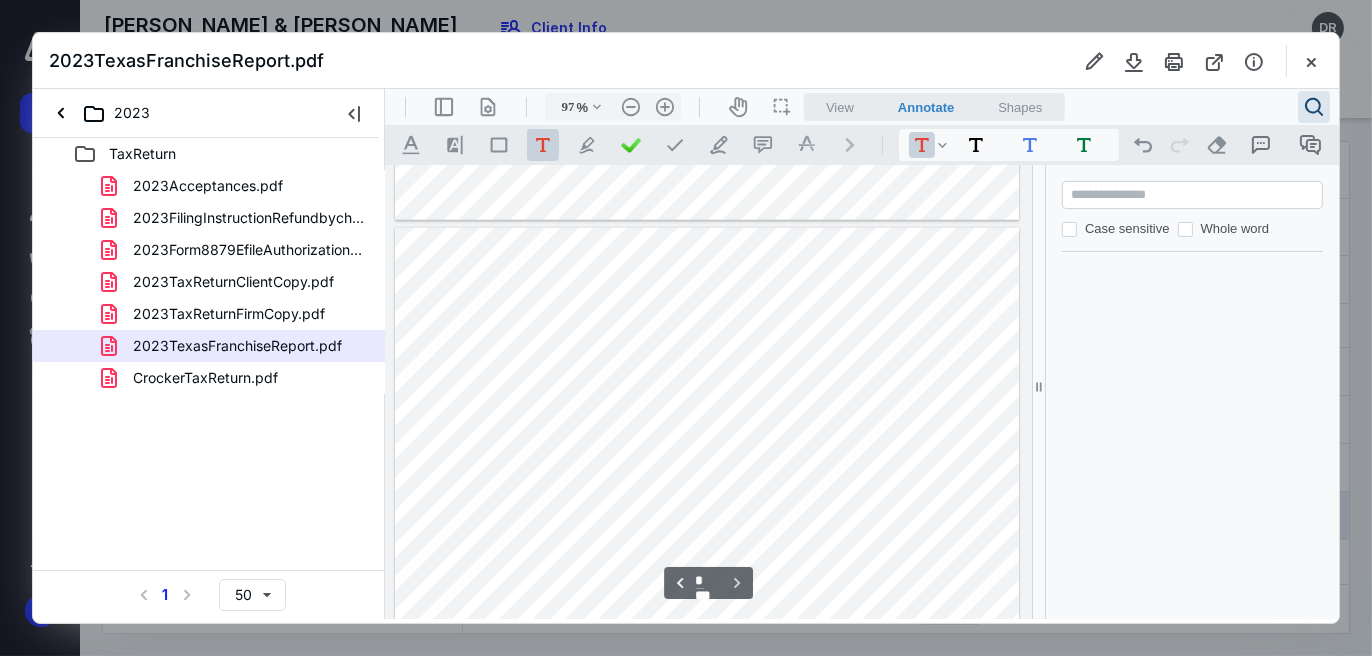 click at bounding box center (1193, 194) 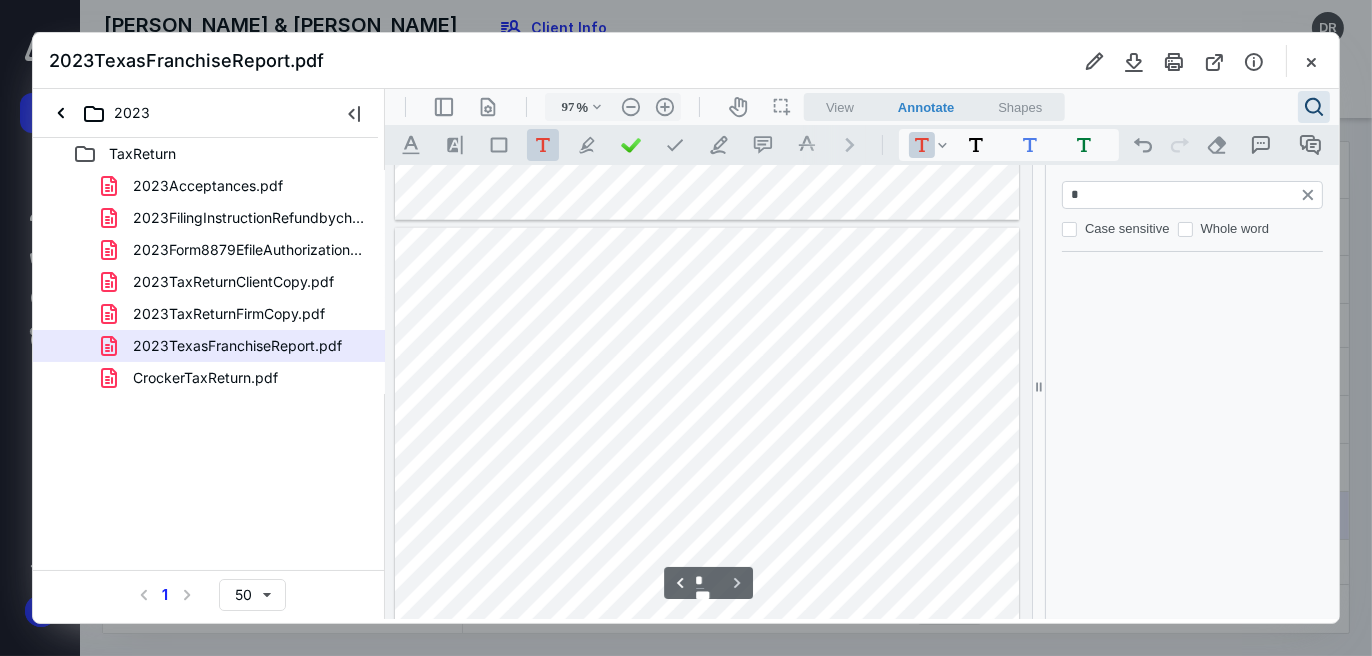 type on "**" 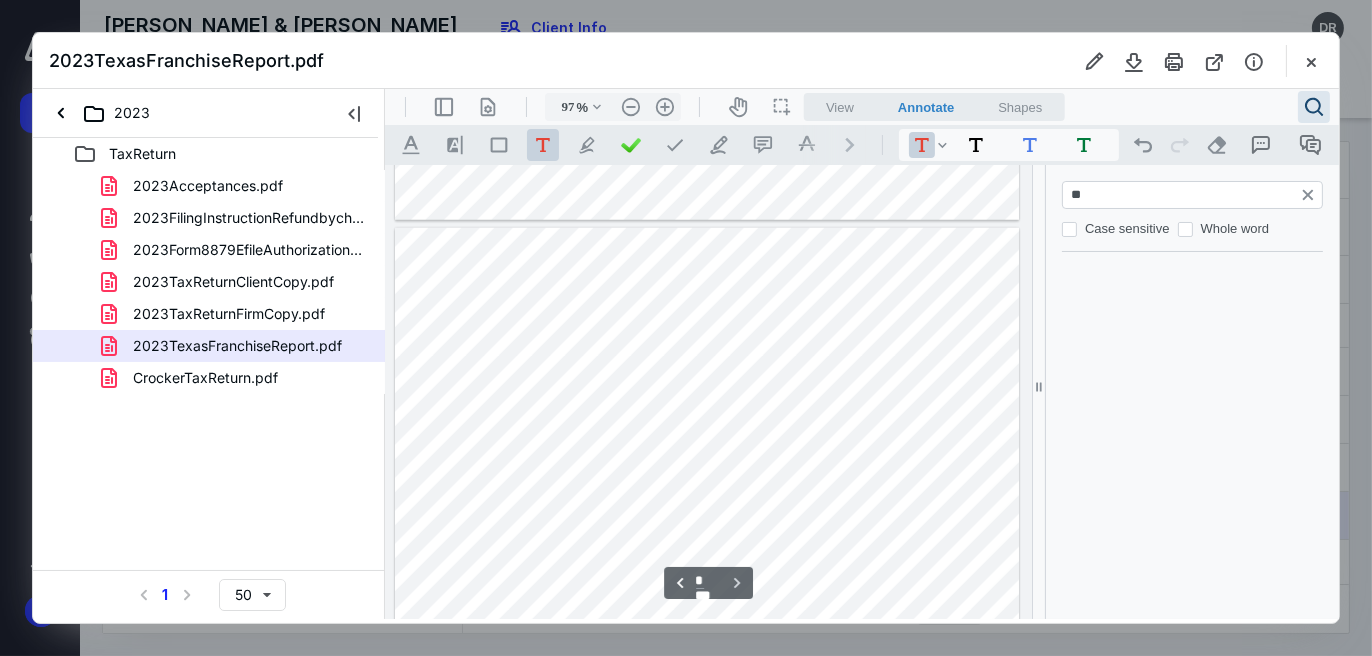 type on "*" 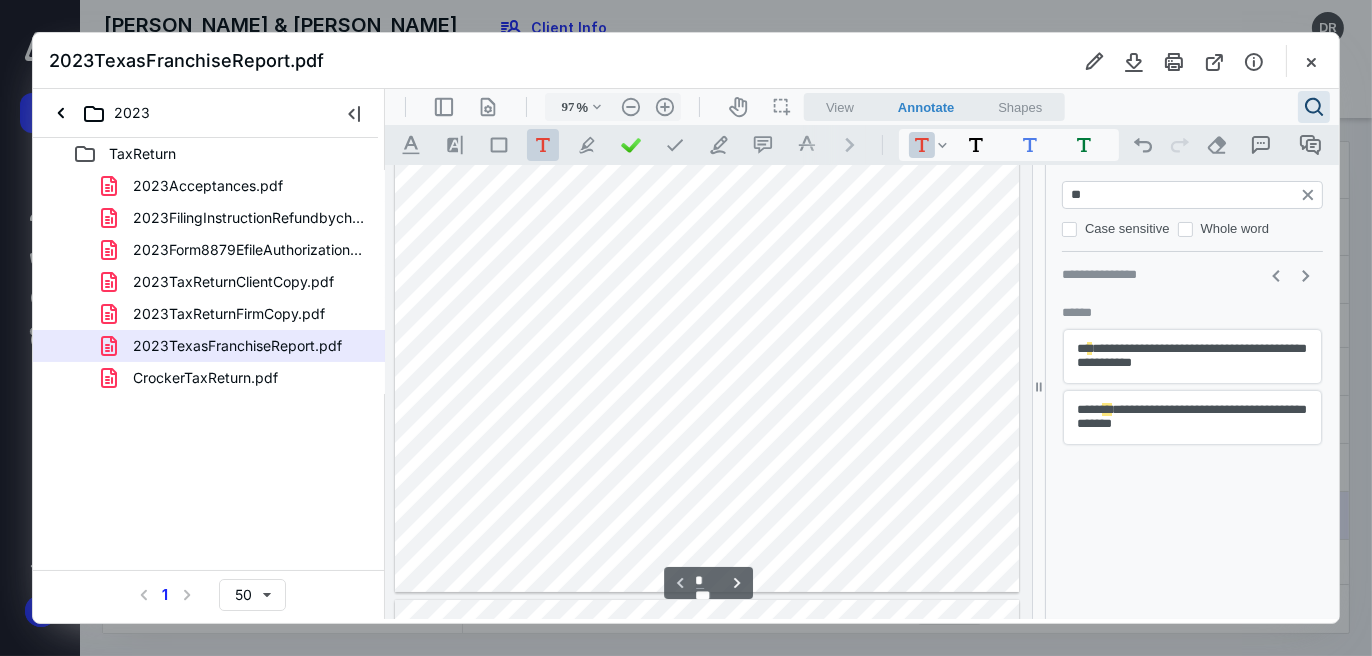 scroll, scrollTop: 501, scrollLeft: 0, axis: vertical 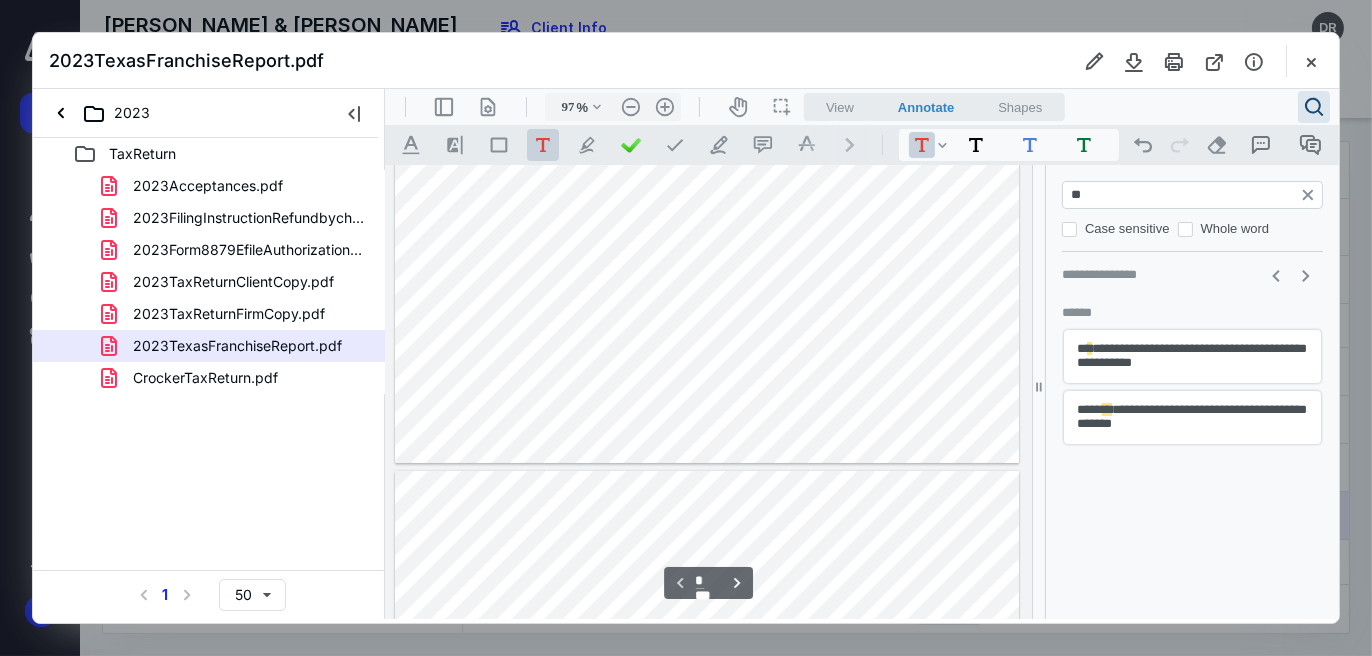 type on "*" 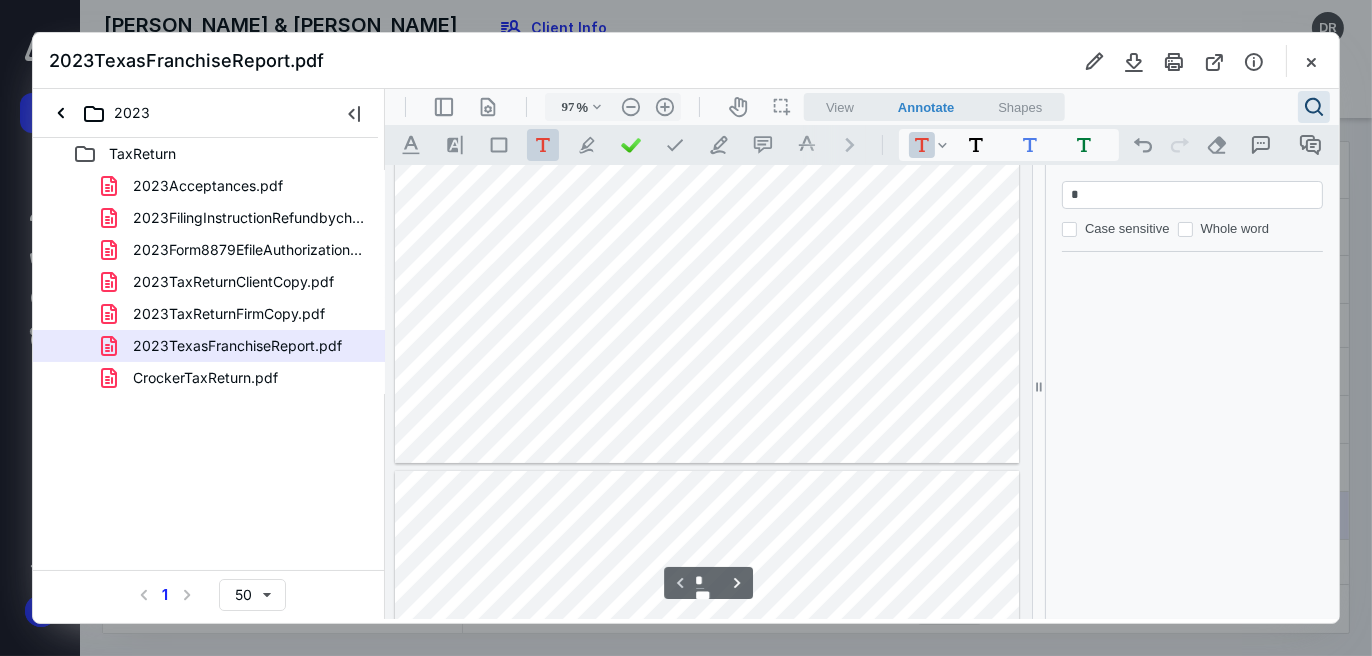 type on "**" 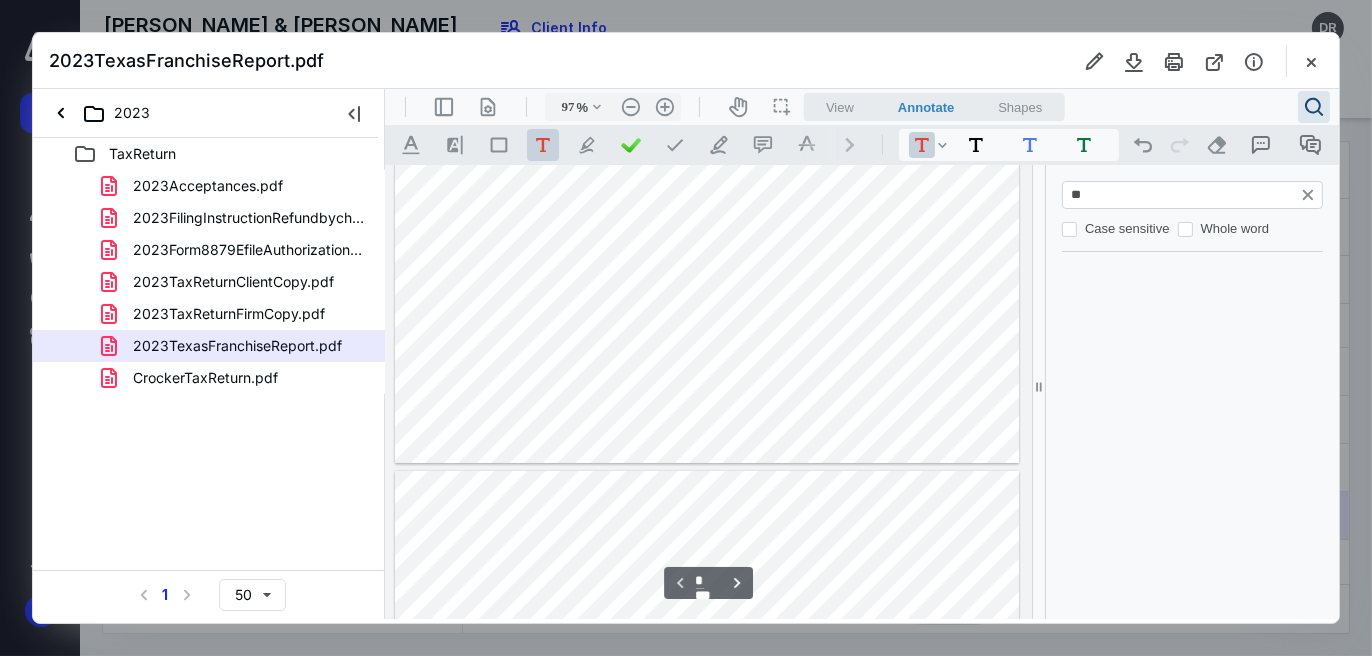 type on "*" 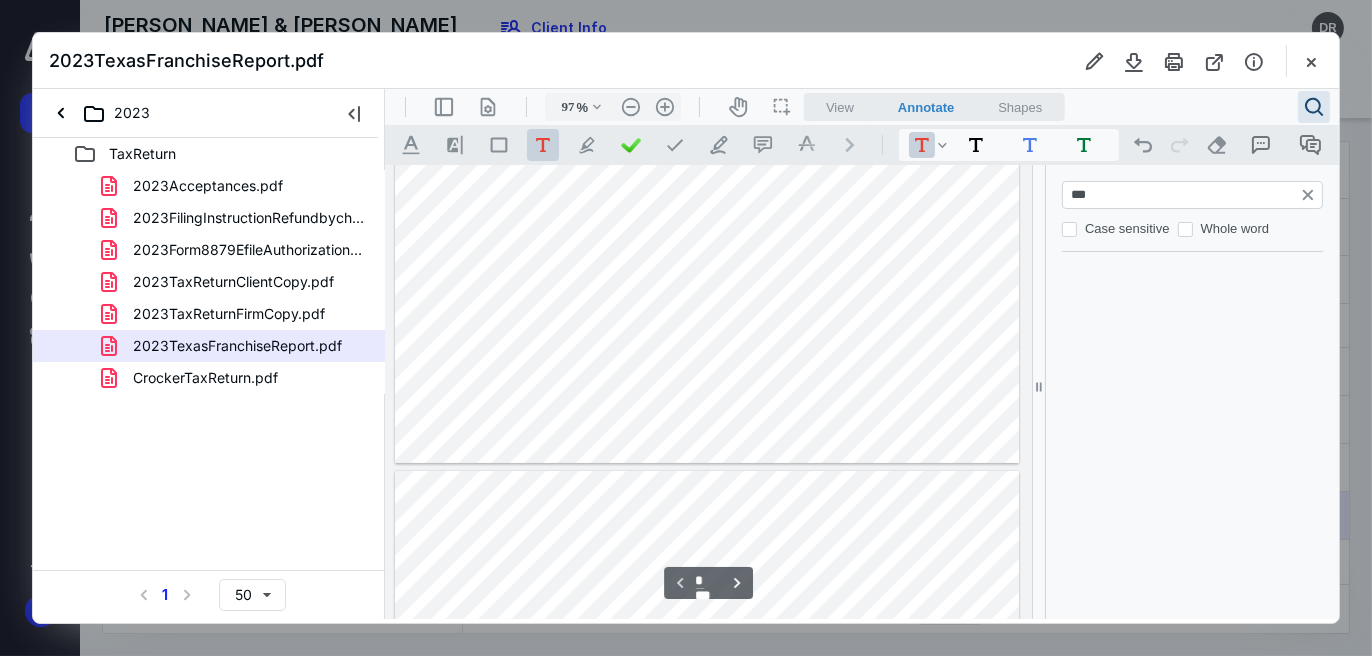 scroll, scrollTop: 2299, scrollLeft: 0, axis: vertical 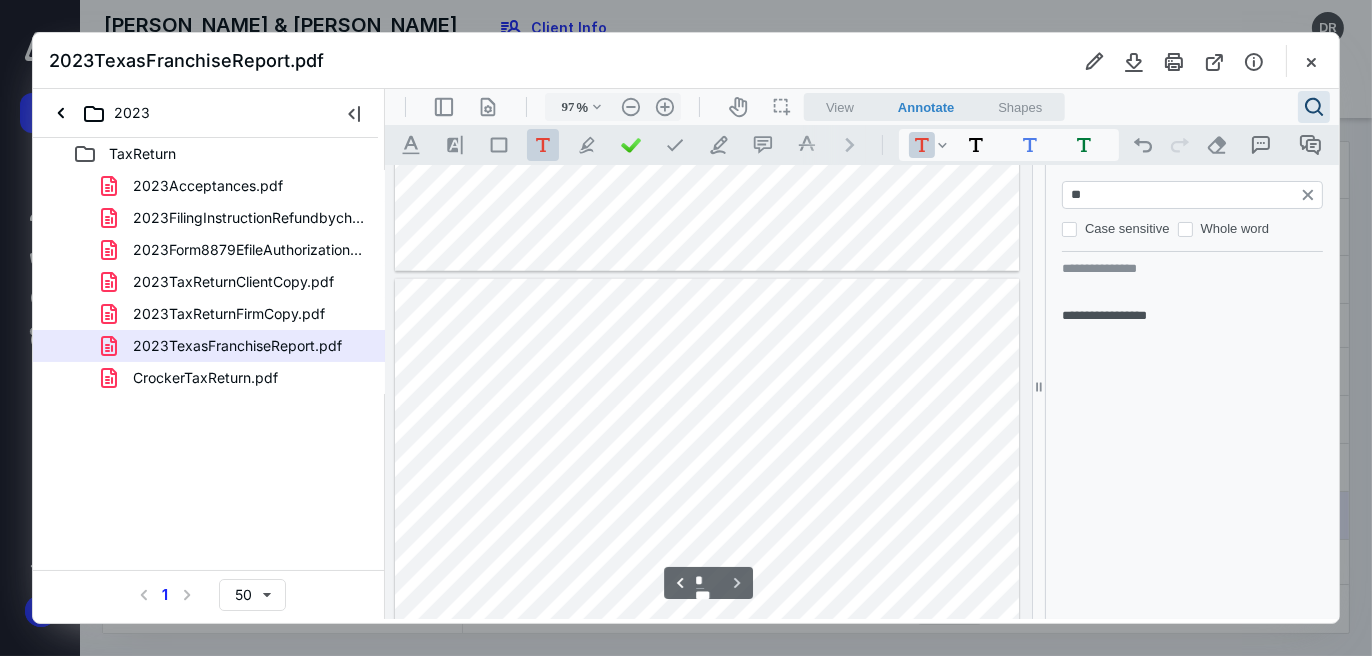type on "*" 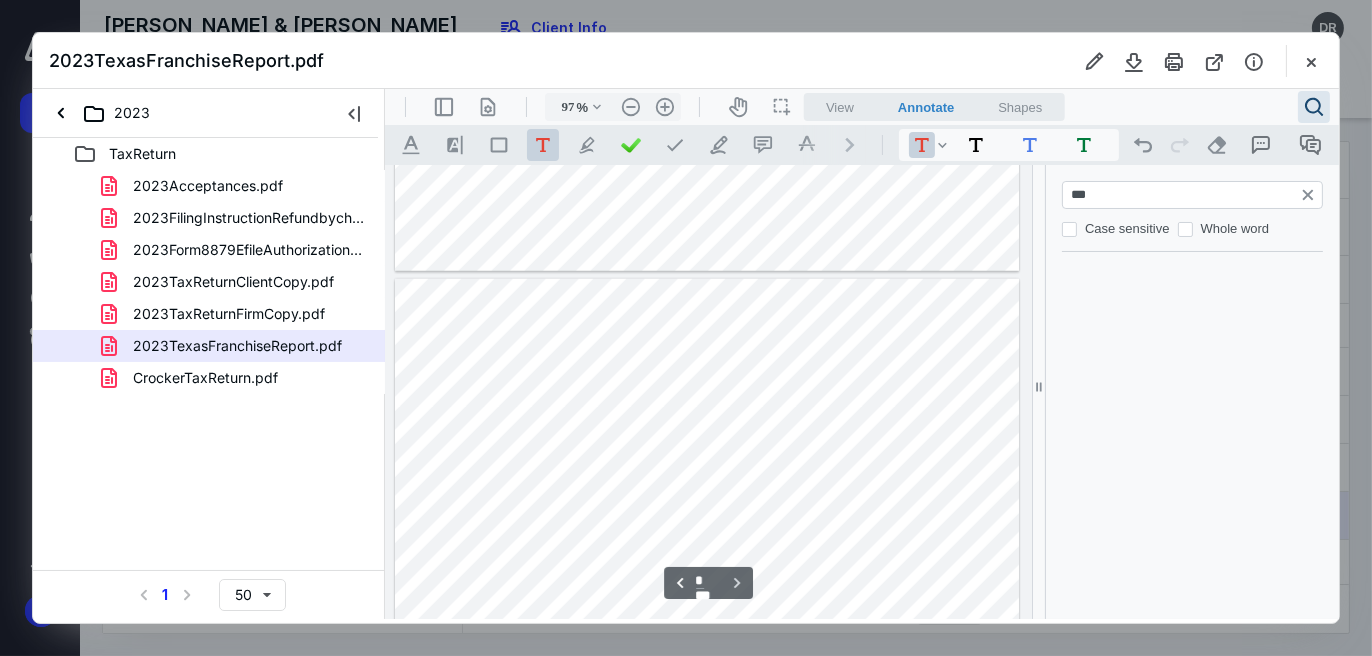 type on "****" 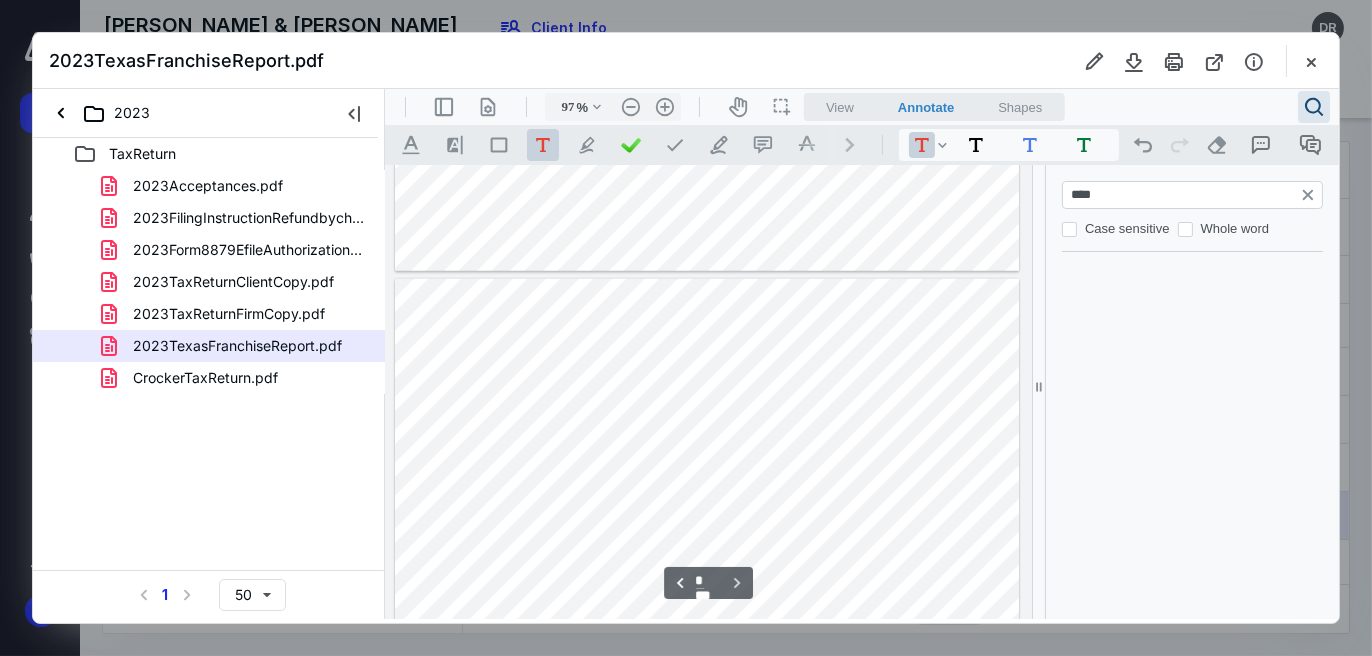type on "*" 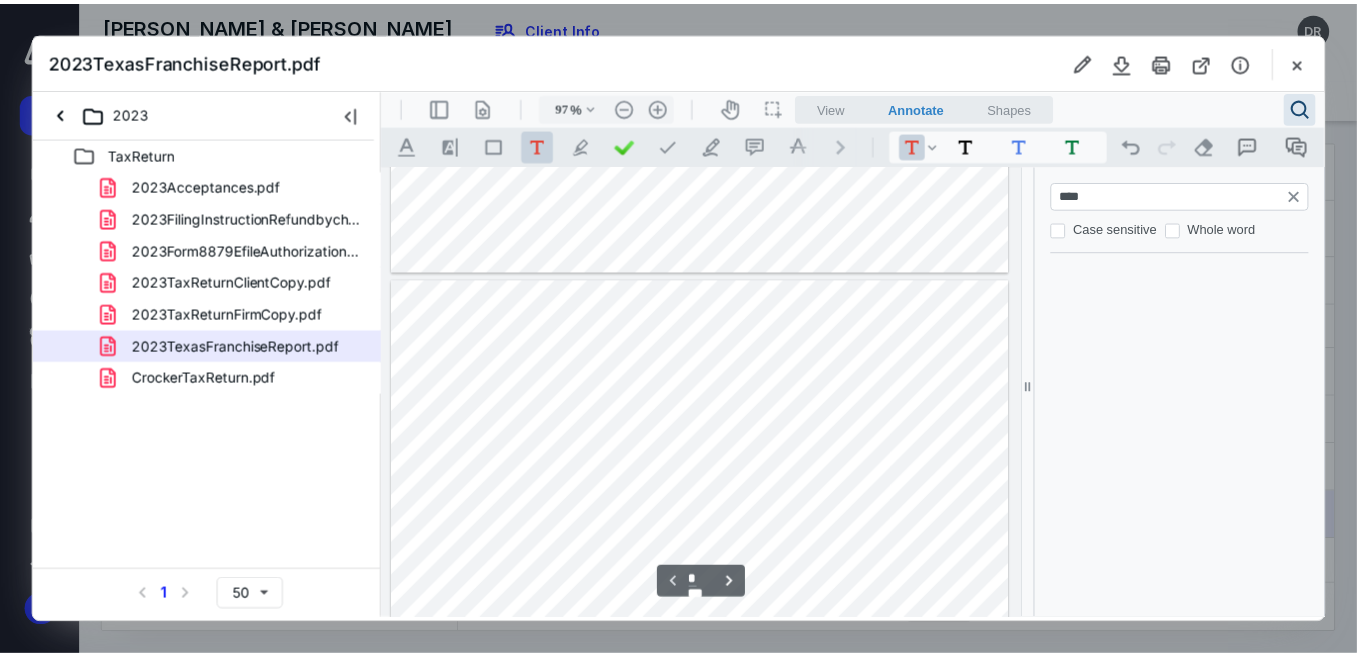 scroll, scrollTop: 0, scrollLeft: 0, axis: both 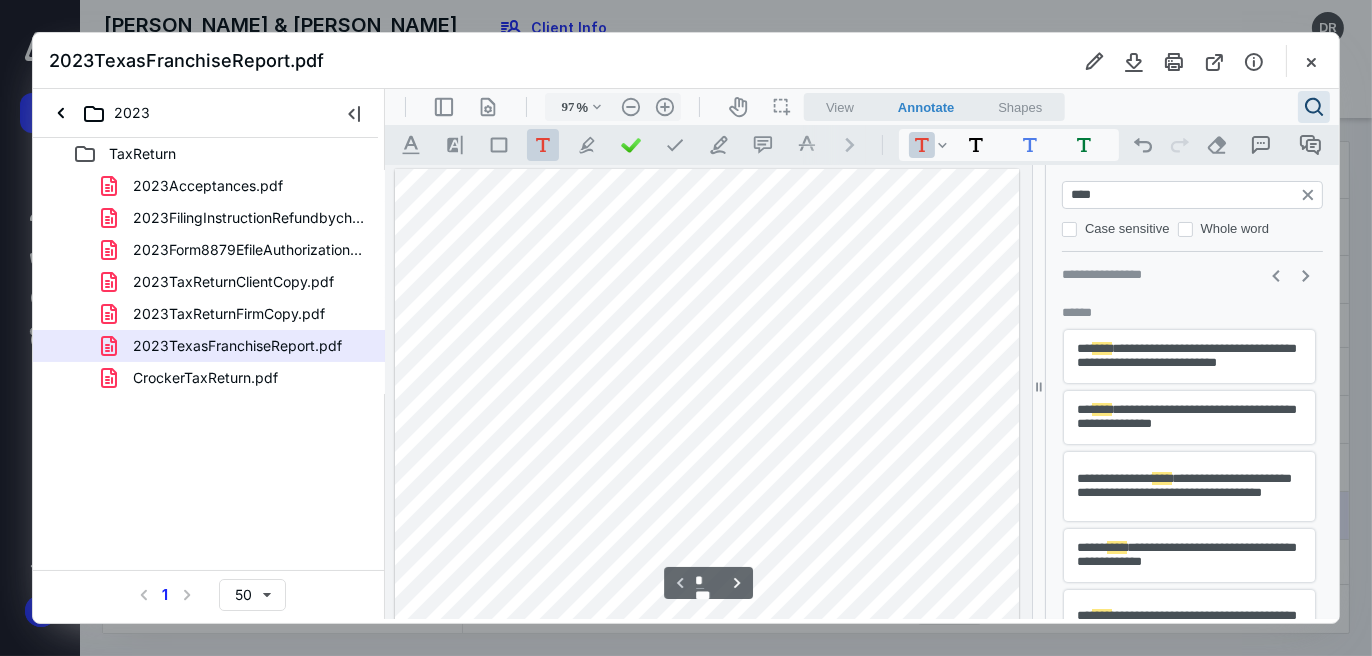 type on "****" 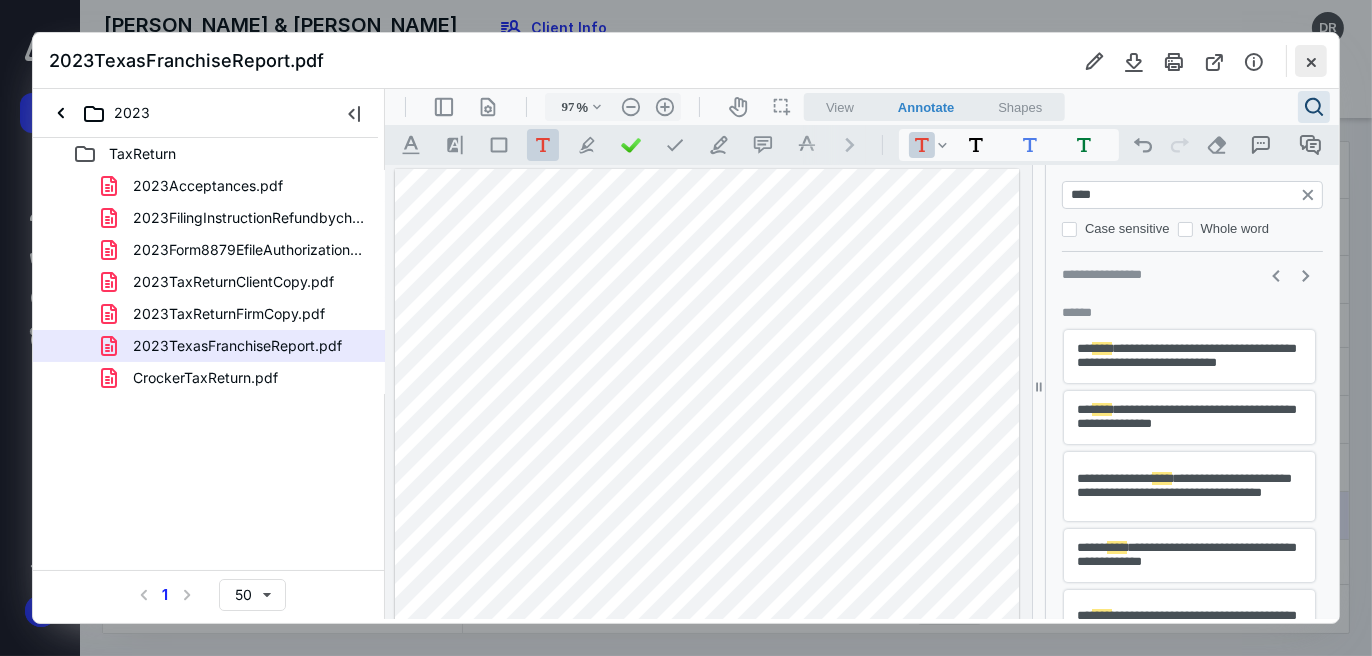 click at bounding box center [1311, 61] 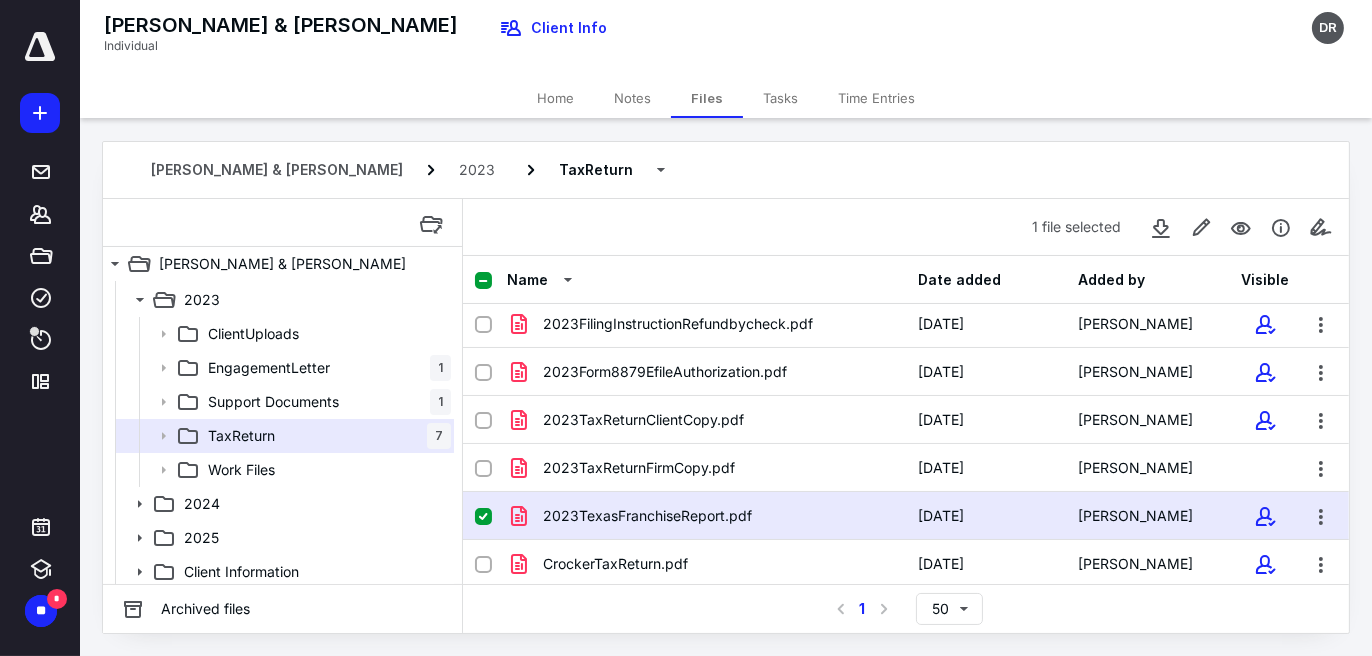 click on "Notes" at bounding box center (632, 98) 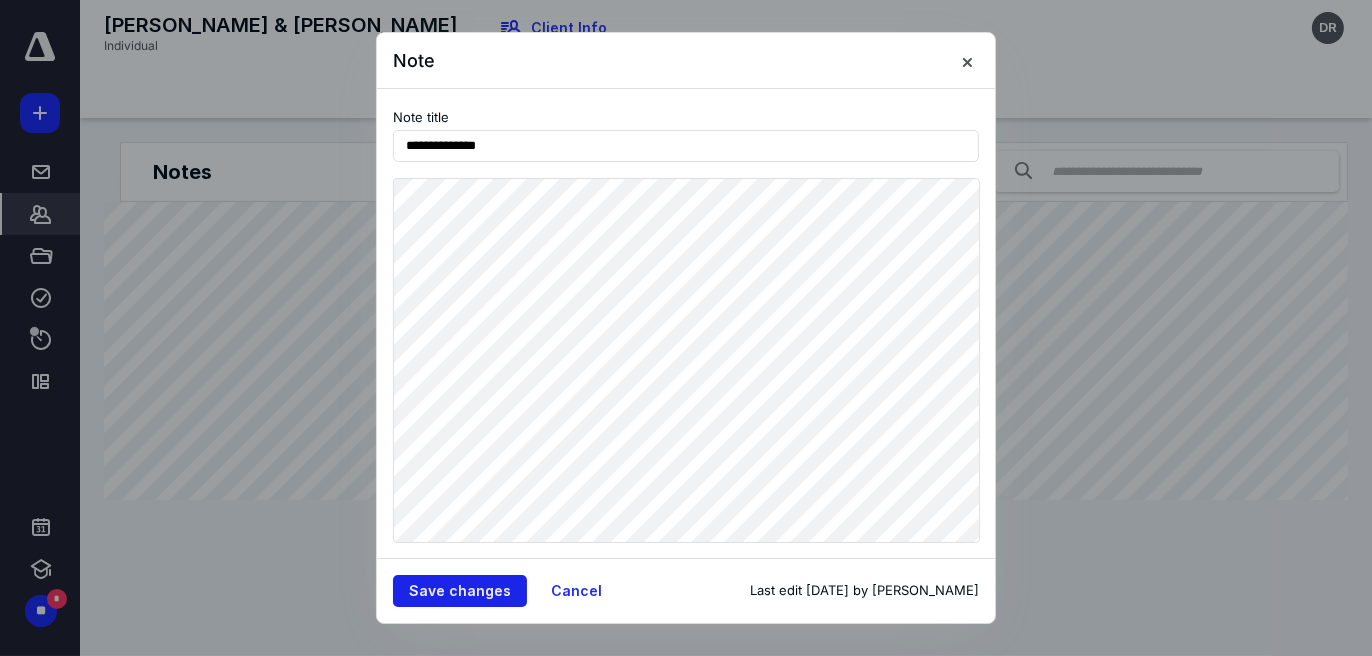 click on "Save changes" at bounding box center (460, 591) 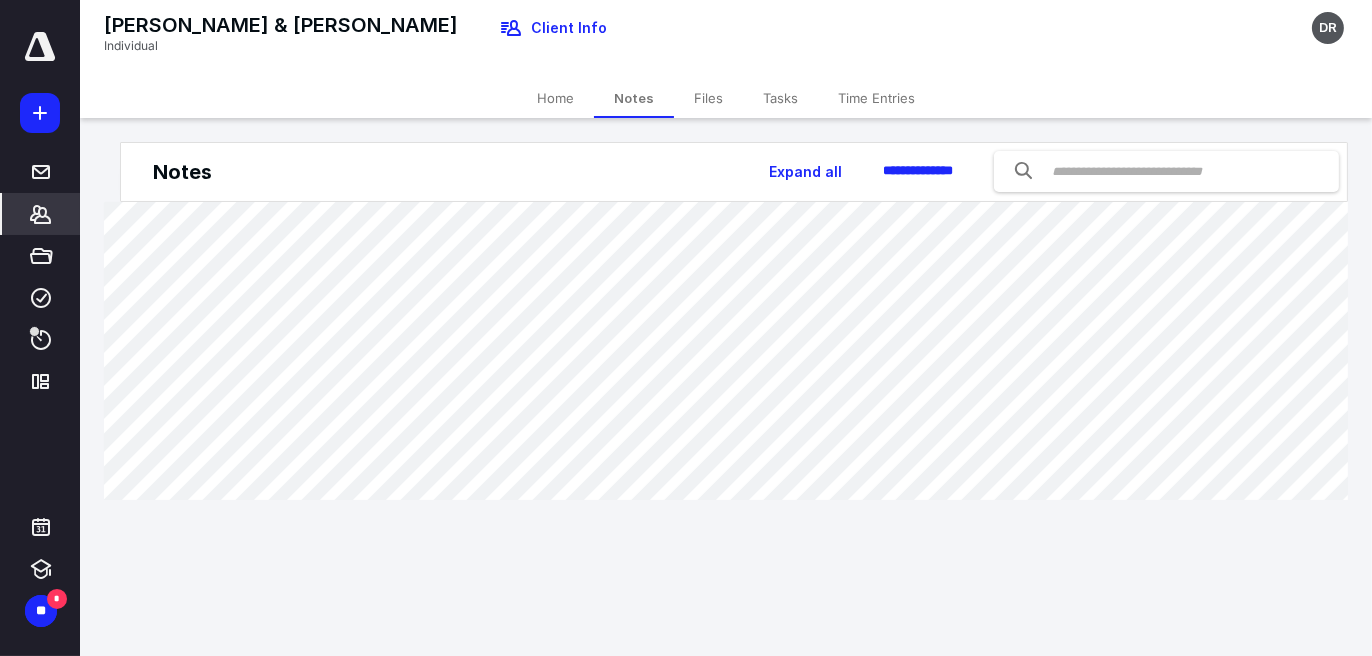 click on "Files" at bounding box center (708, 98) 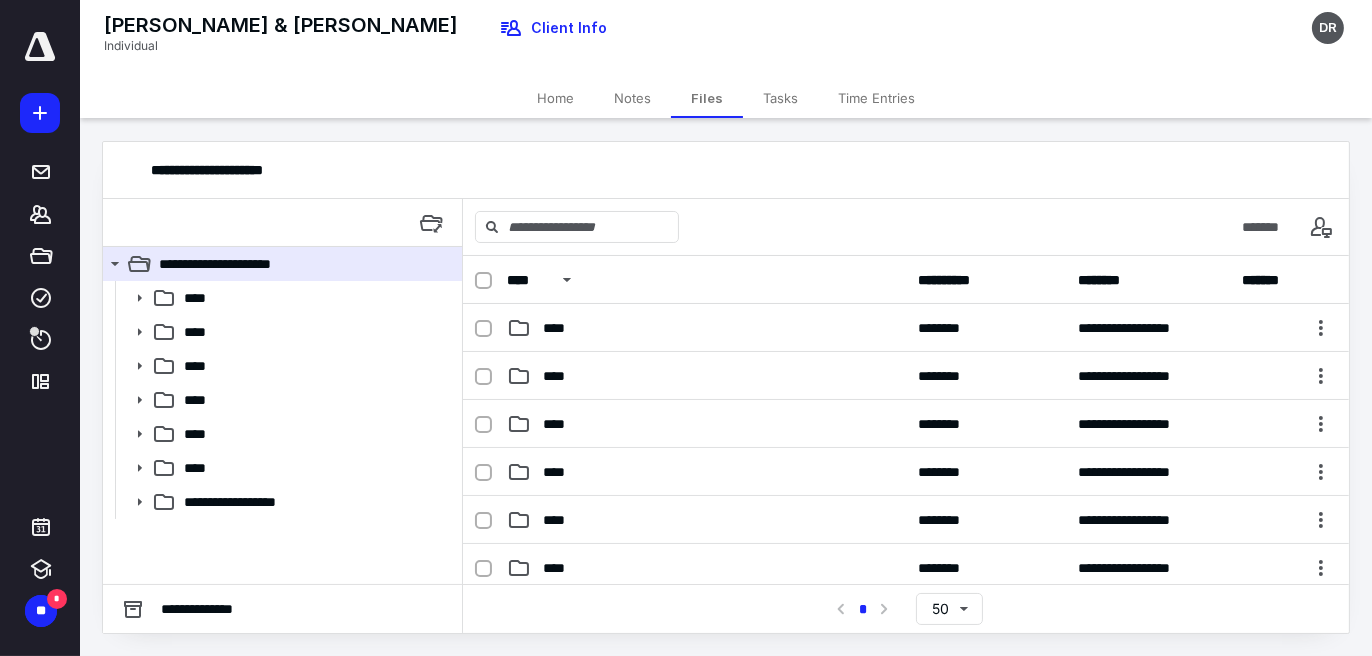 click on "Tasks" at bounding box center (780, 98) 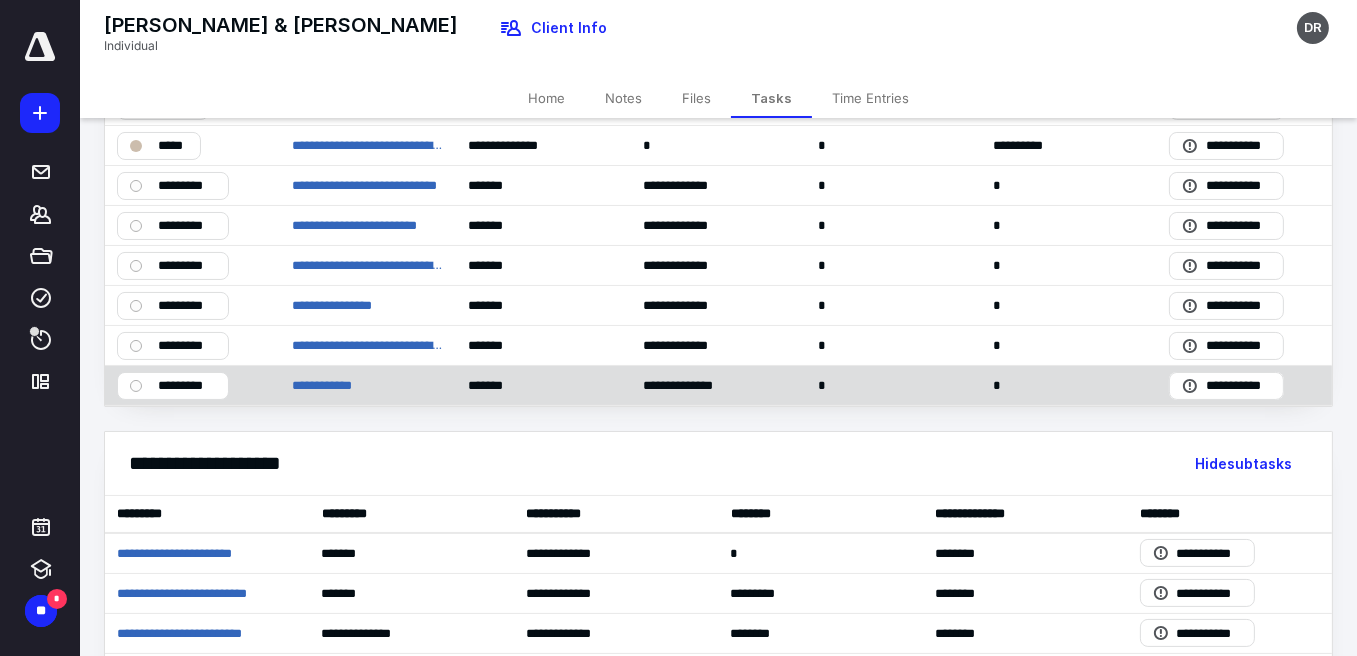 scroll, scrollTop: 0, scrollLeft: 0, axis: both 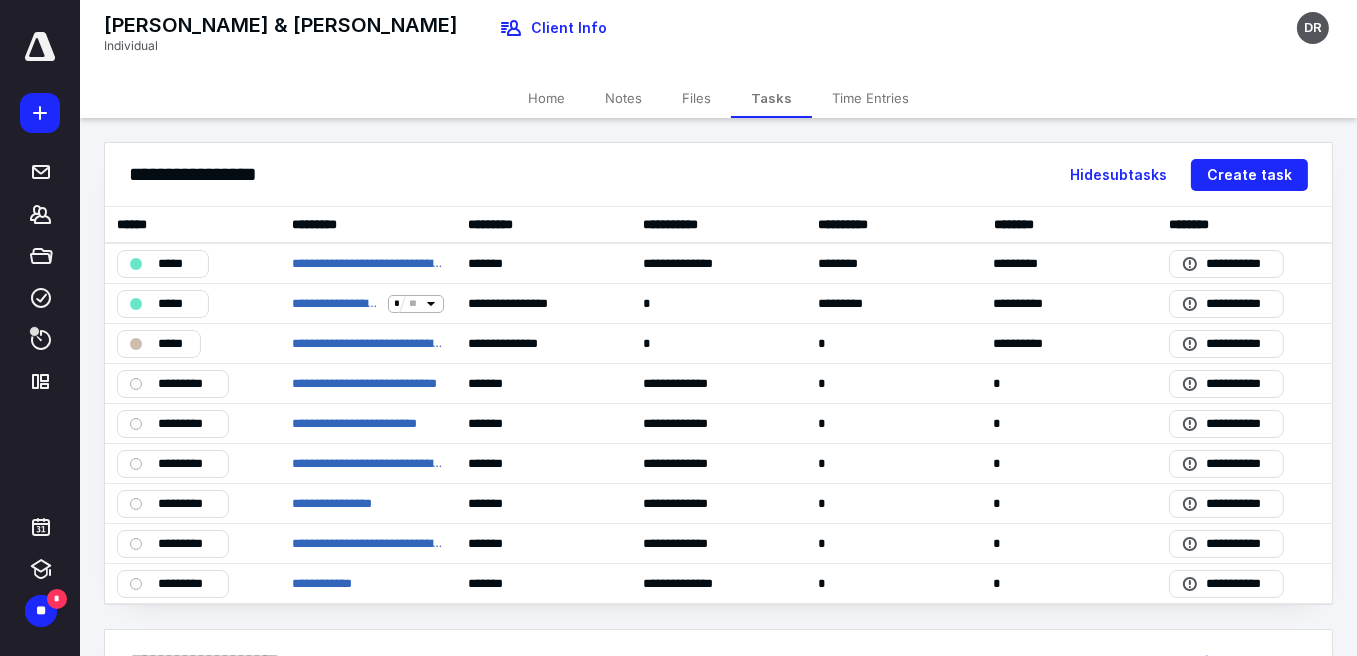 click on "Time Entries" at bounding box center (870, 98) 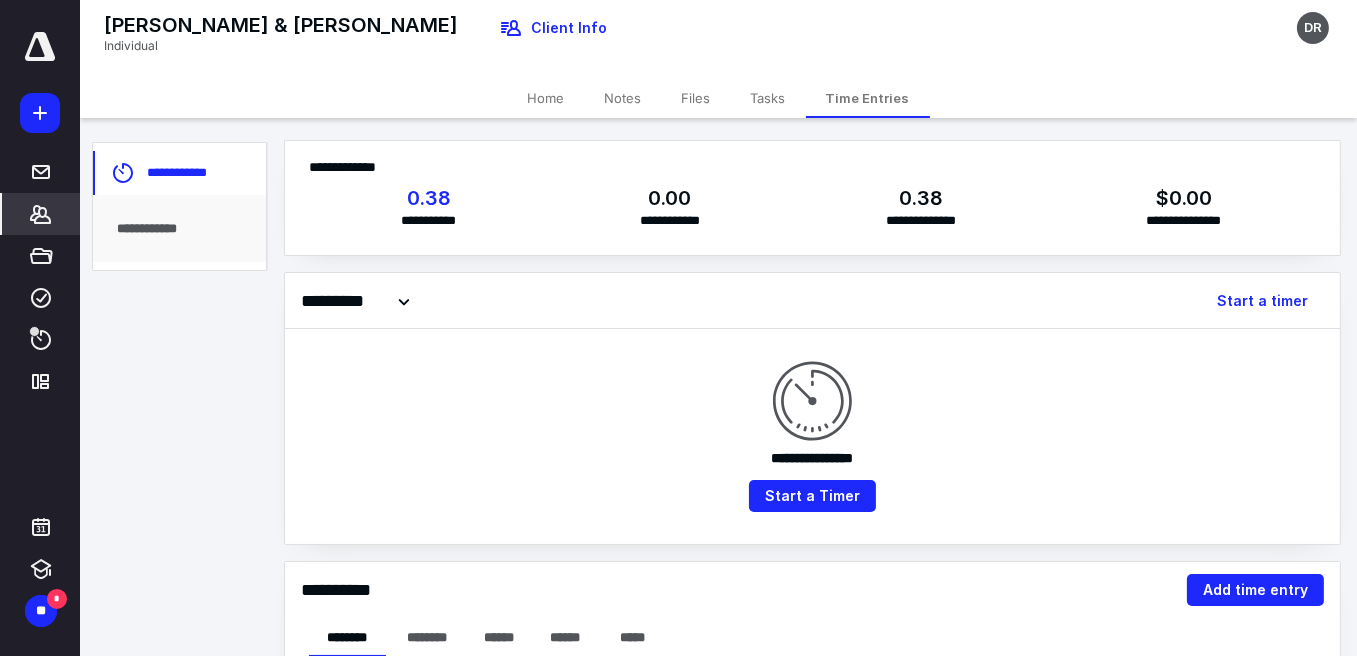 scroll, scrollTop: 0, scrollLeft: 0, axis: both 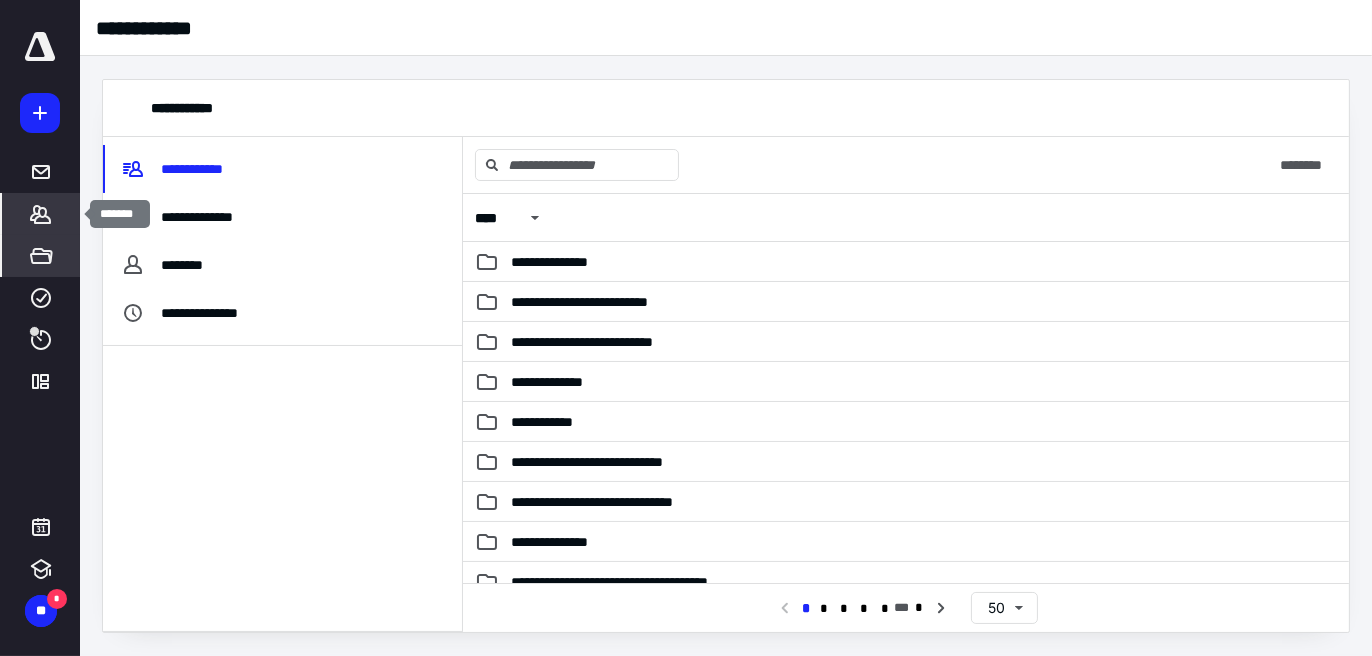 click 